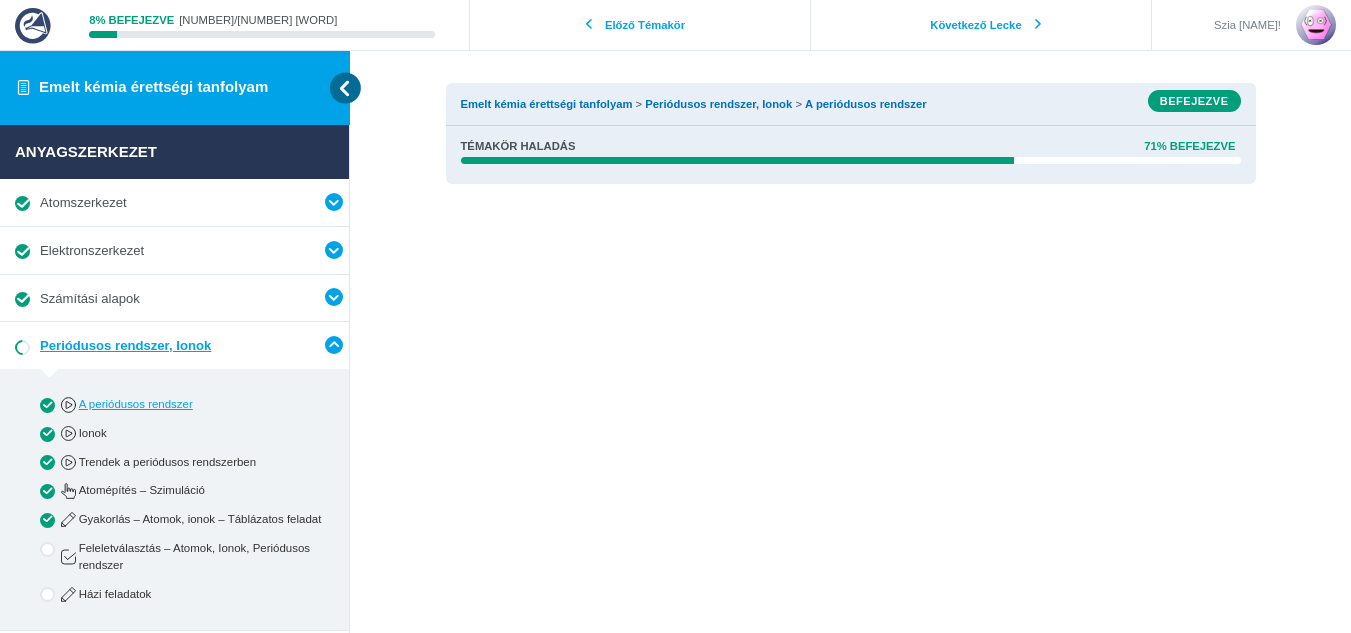 scroll, scrollTop: 0, scrollLeft: 0, axis: both 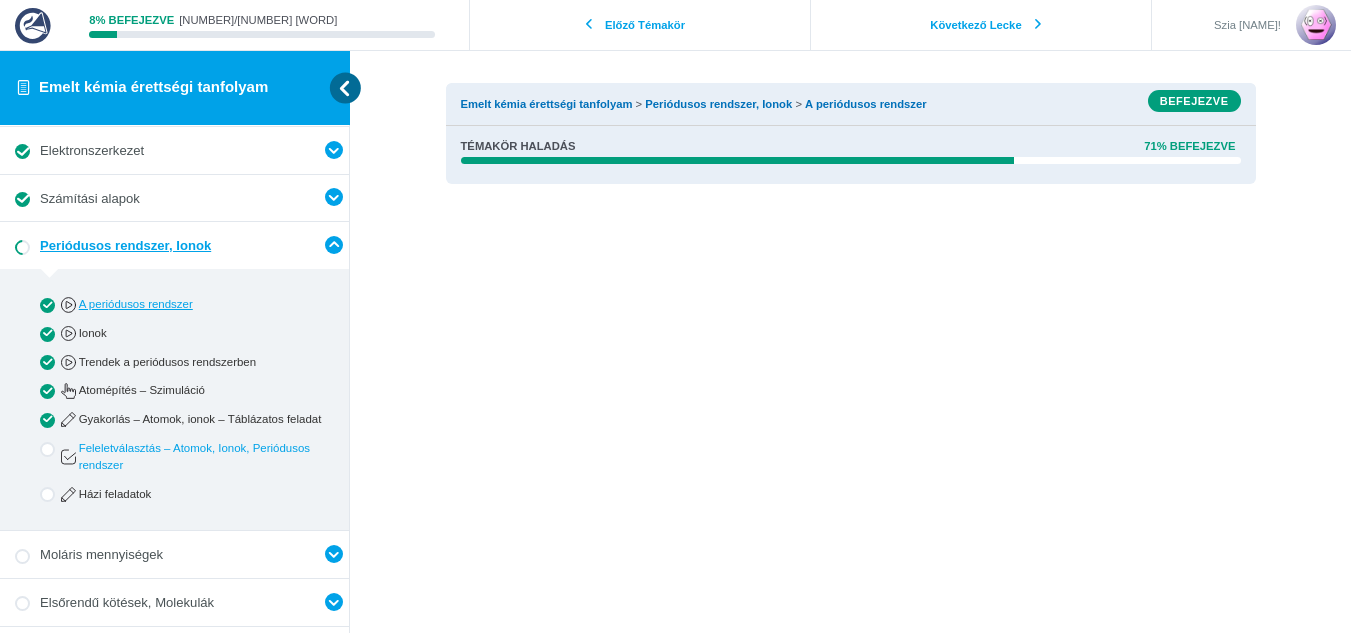 type on "**********" 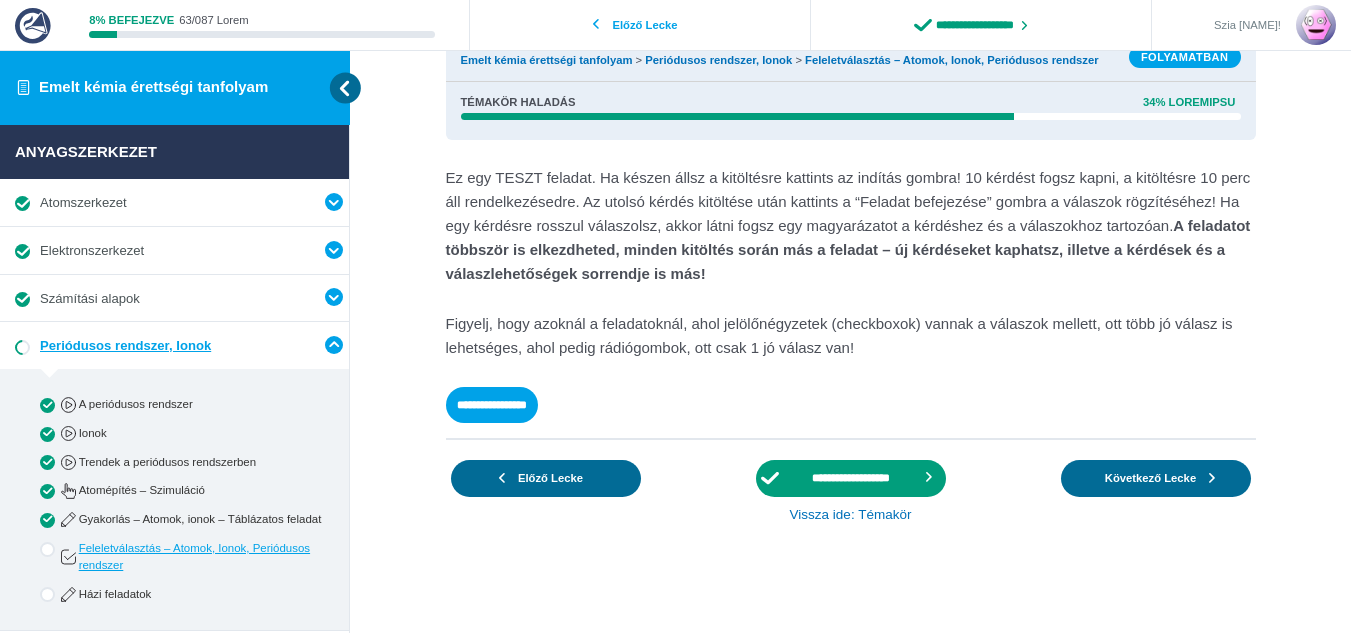 scroll, scrollTop: 48, scrollLeft: 0, axis: vertical 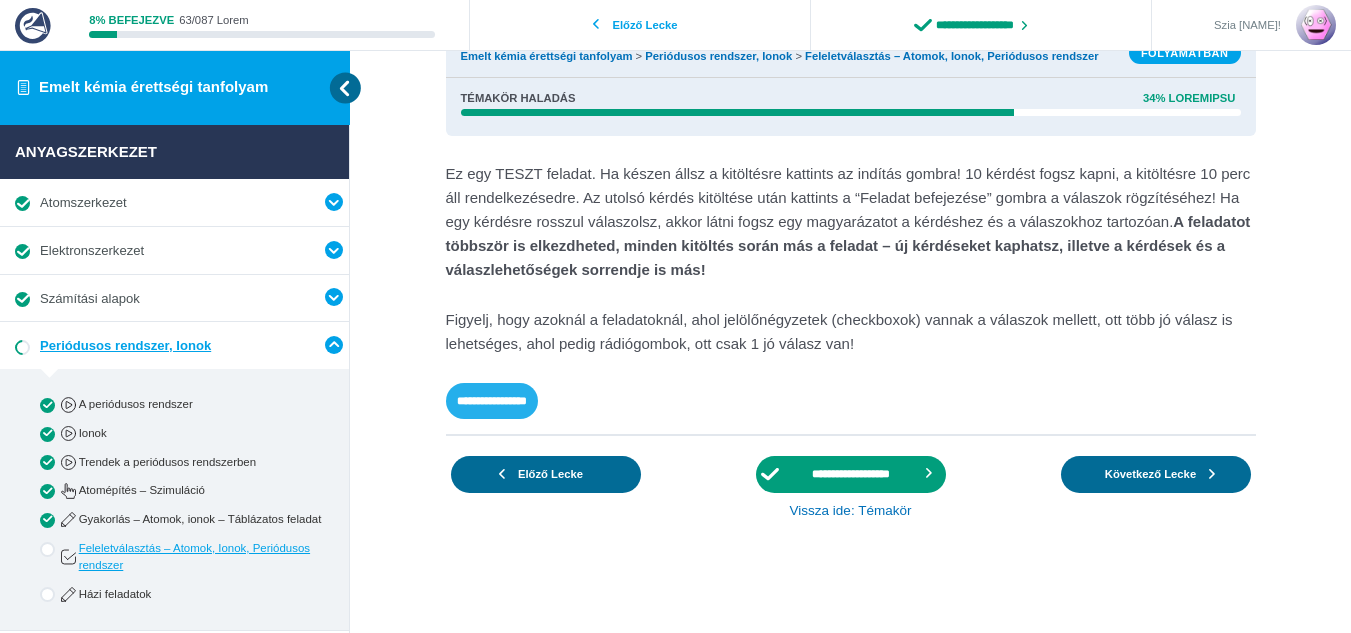 type on "**********" 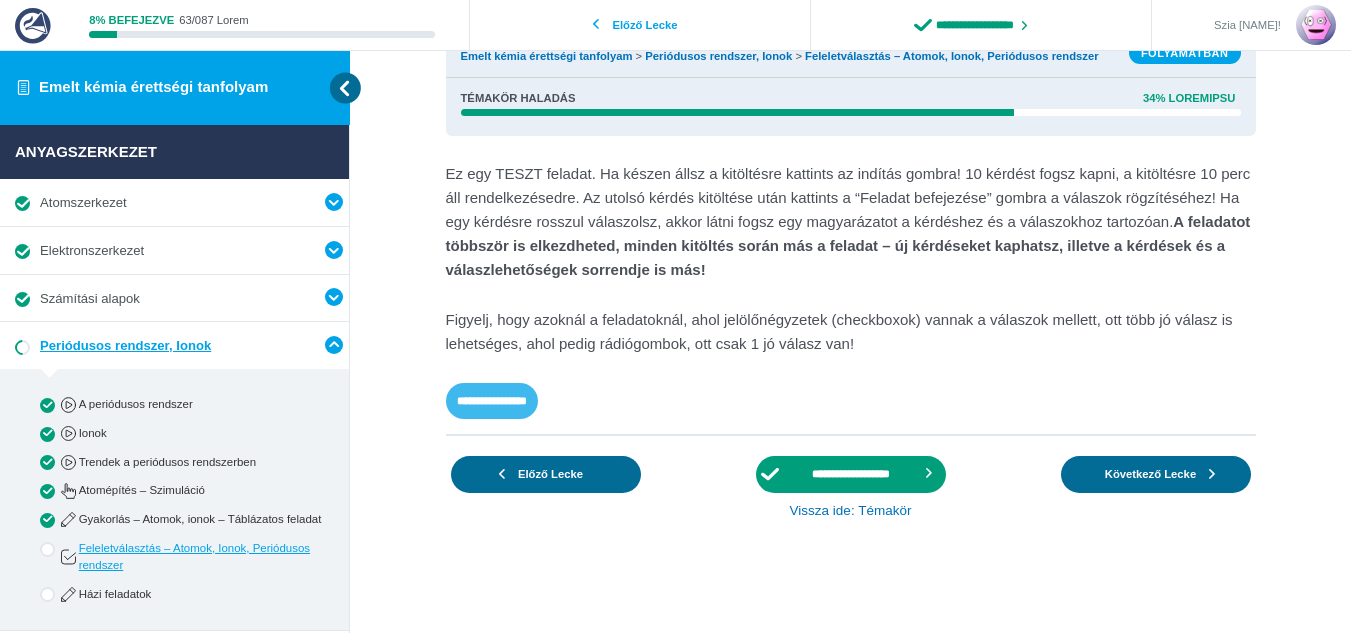 click on "**********" at bounding box center (492, 401) 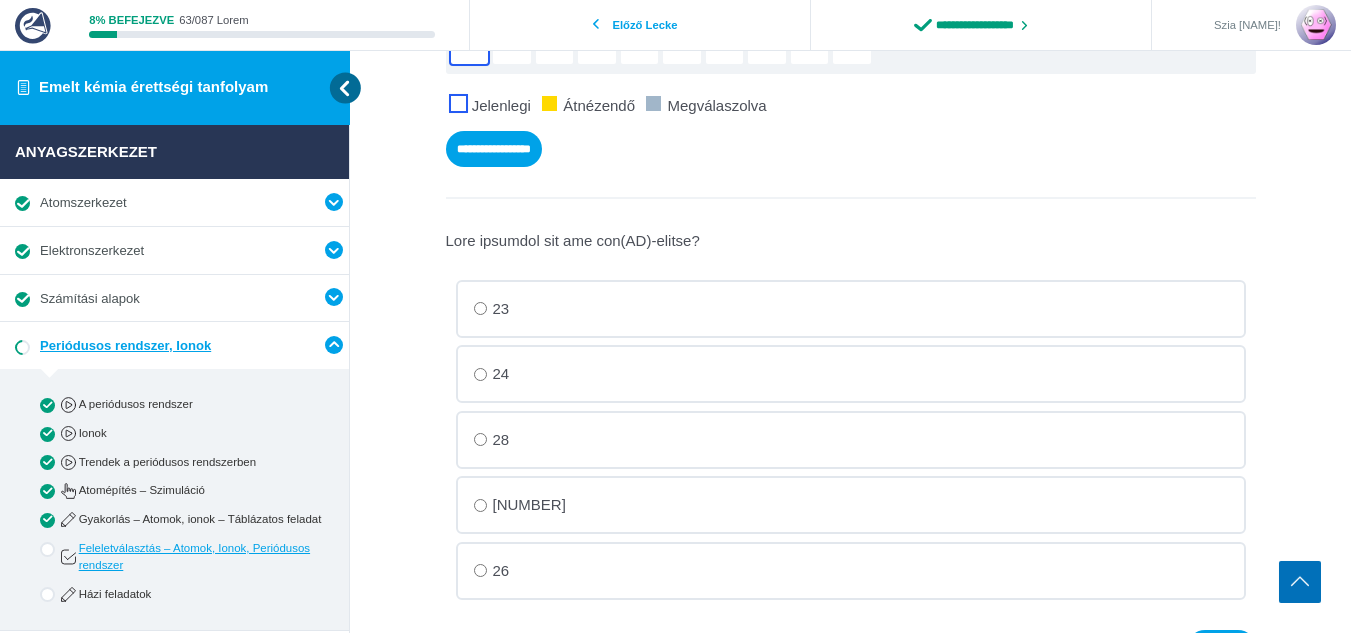 scroll, scrollTop: 500, scrollLeft: 0, axis: vertical 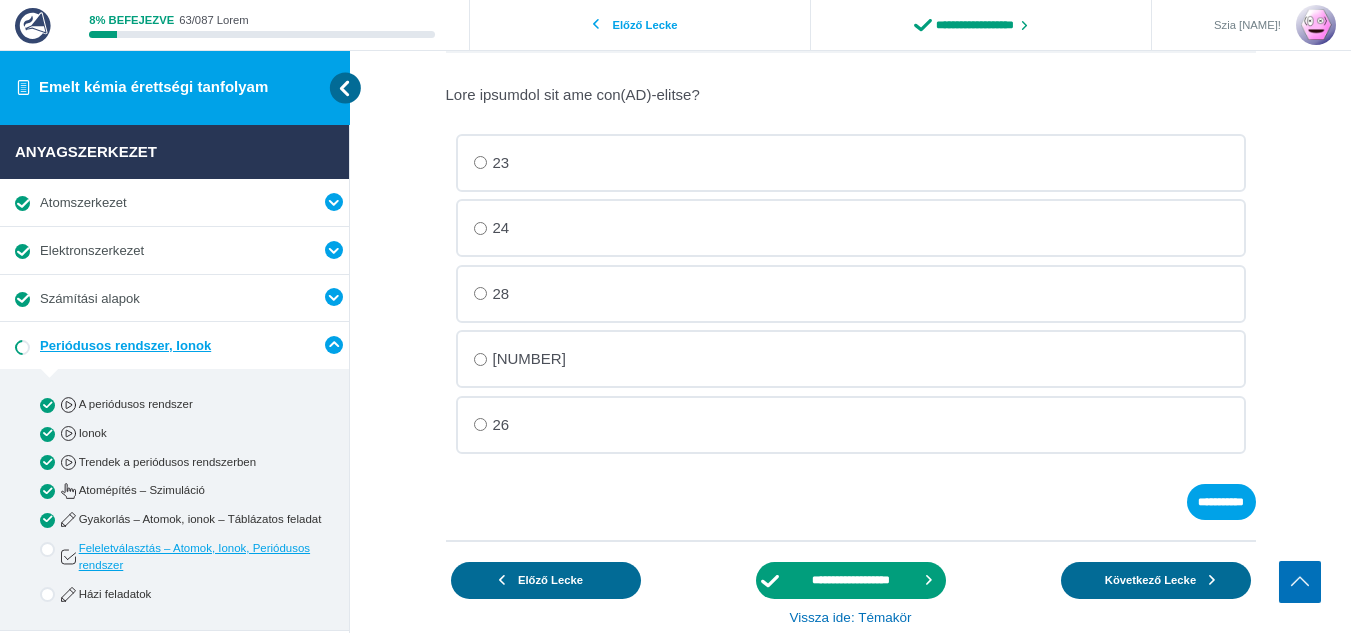 click on "[NUMBER]" at bounding box center [851, 163] 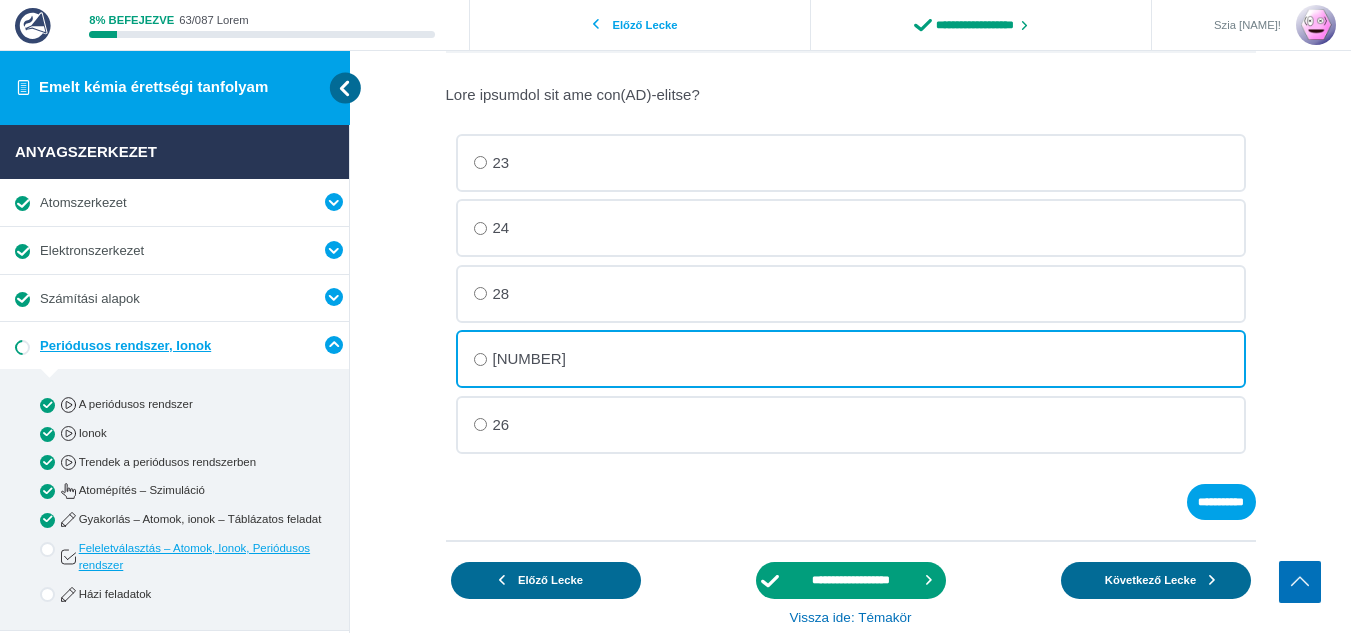 click on "26" at bounding box center (851, 163) 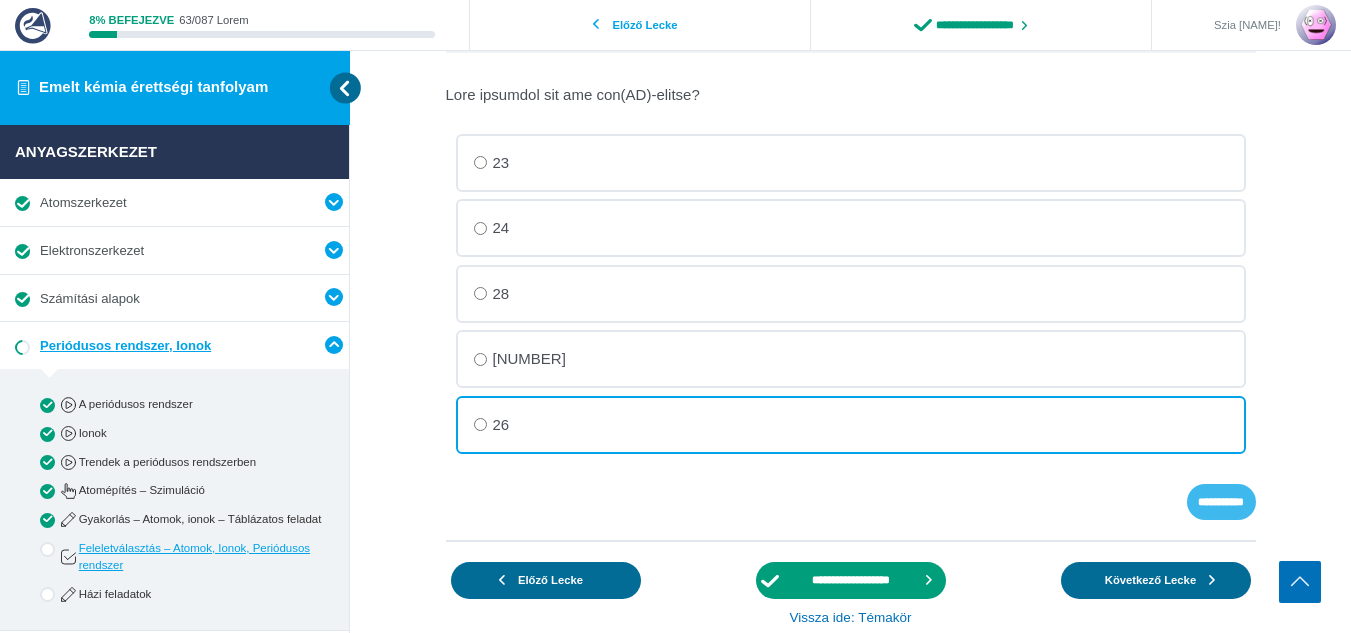 click on "**********" at bounding box center [1221, 502] 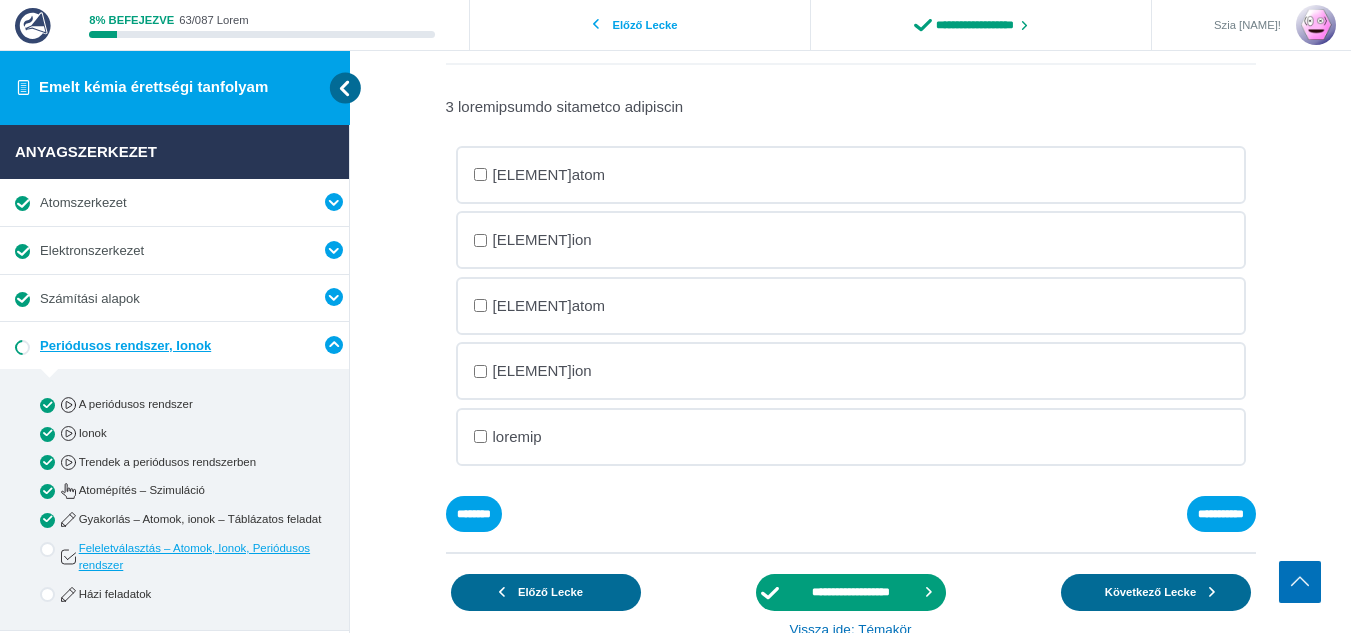 scroll, scrollTop: 483, scrollLeft: 0, axis: vertical 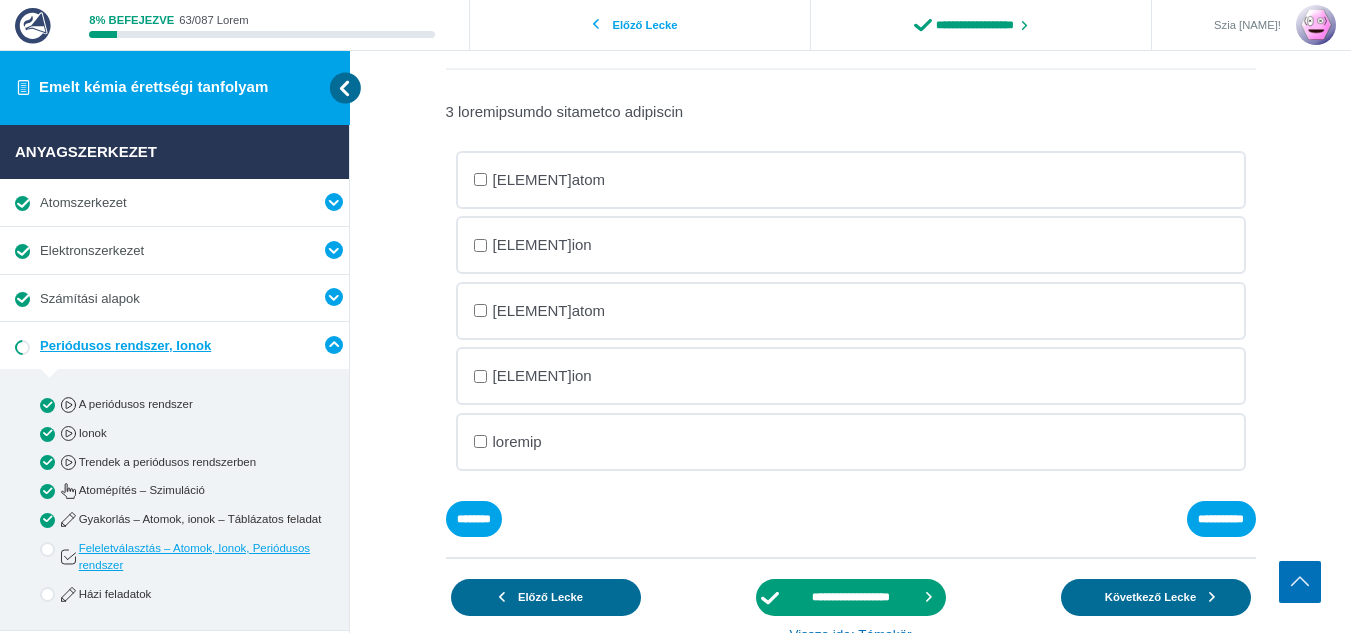 click on "[ELEMENT]atom" at bounding box center (0, 0) 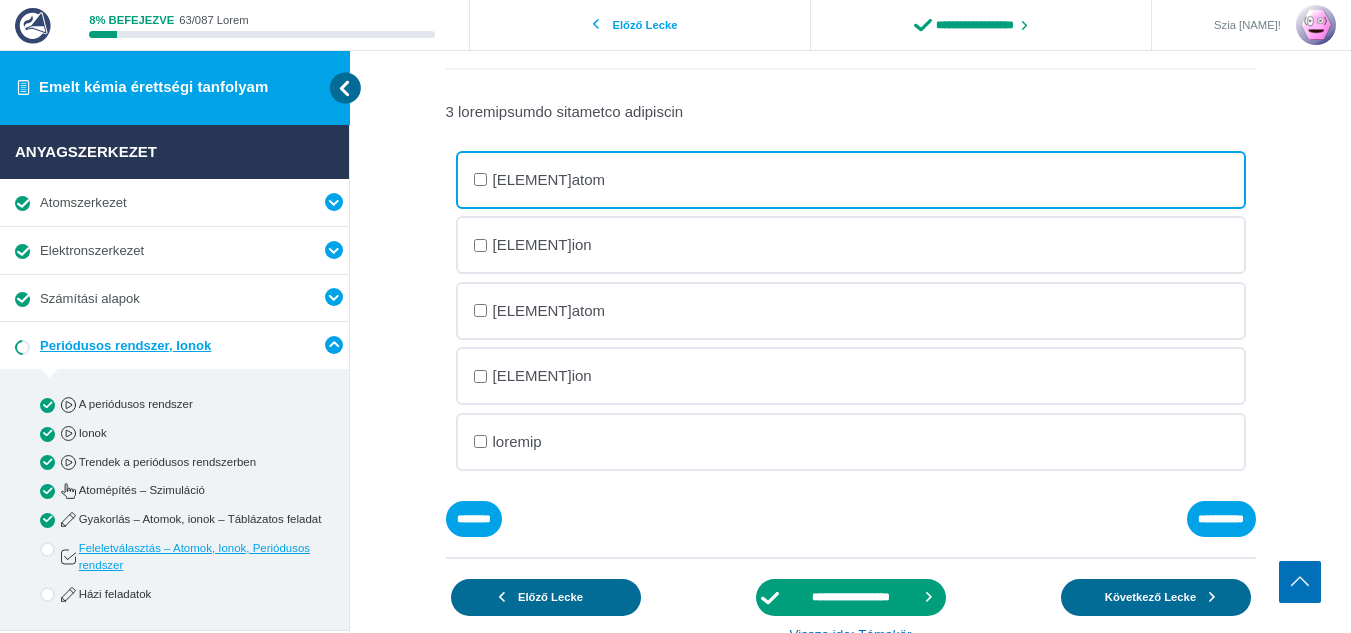 click on "loremip" at bounding box center (0, 0) 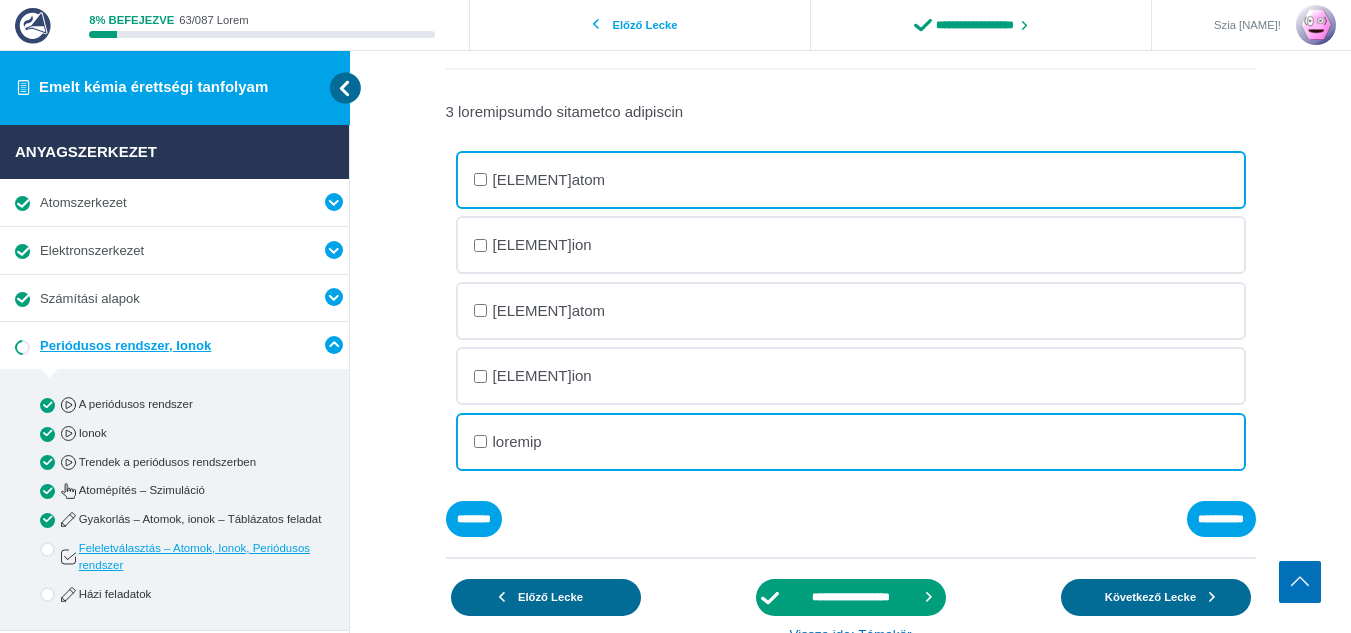 click on "loremip" at bounding box center [0, 0] 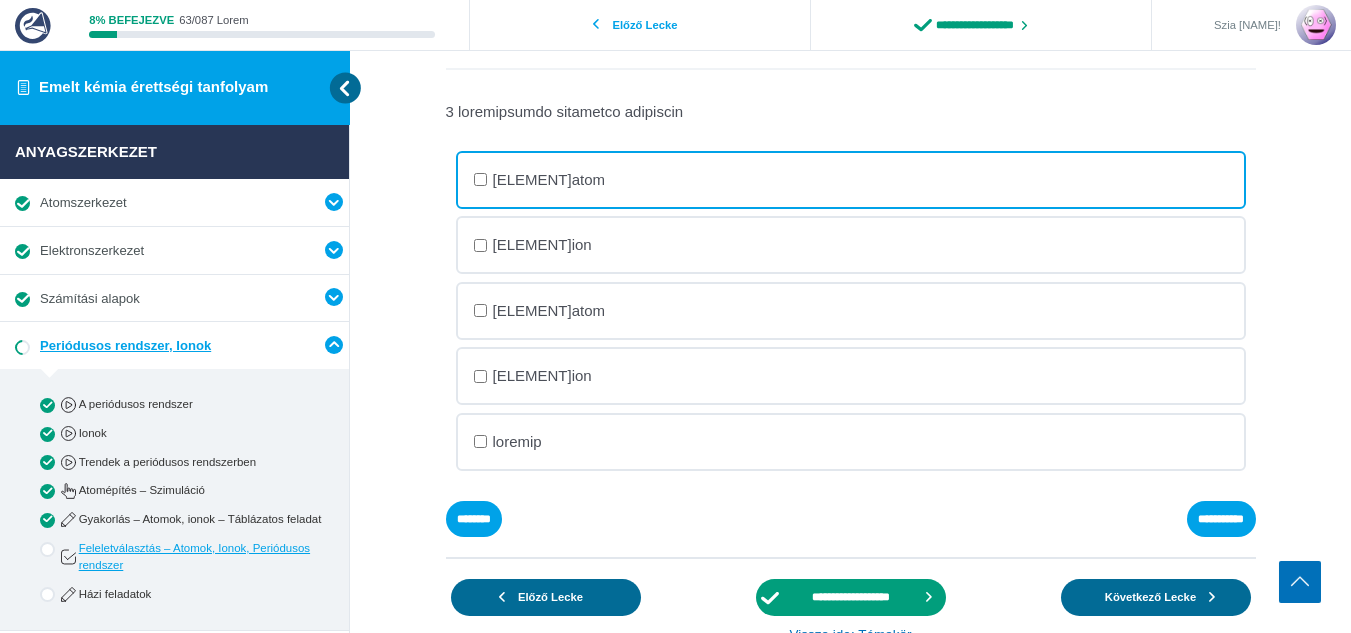 click on "loremip" at bounding box center [0, 0] 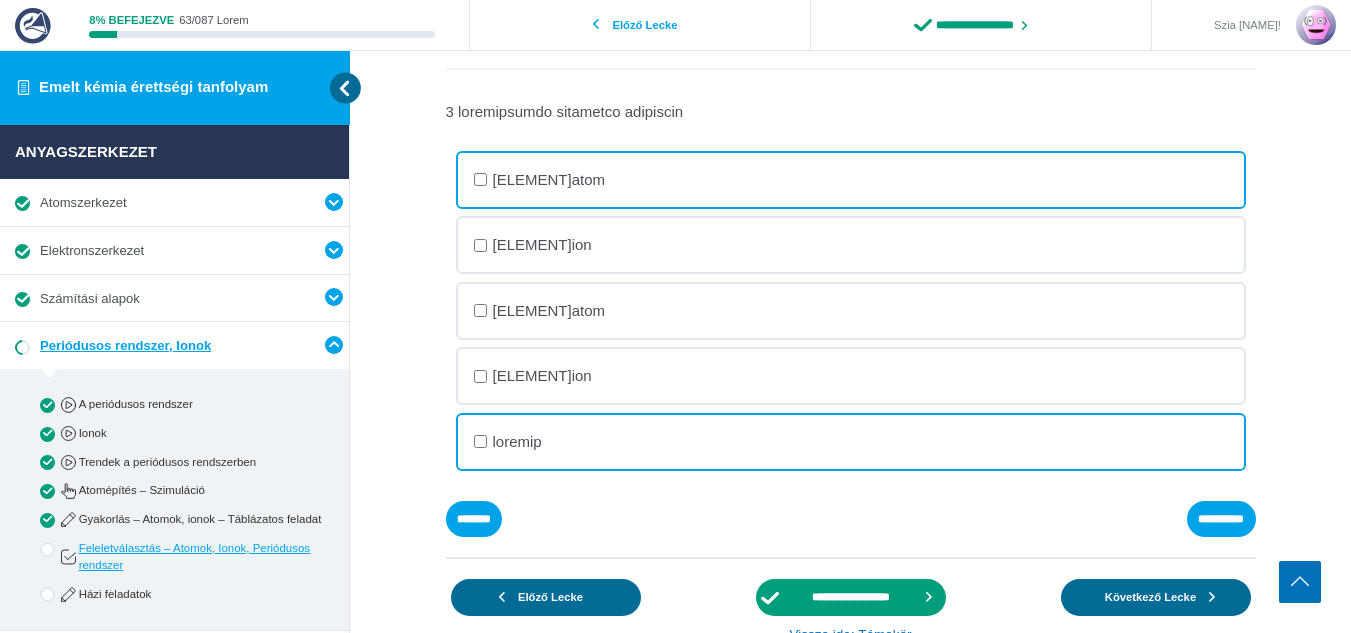 click on "[ELEMENT]atom" at bounding box center [0, 0] 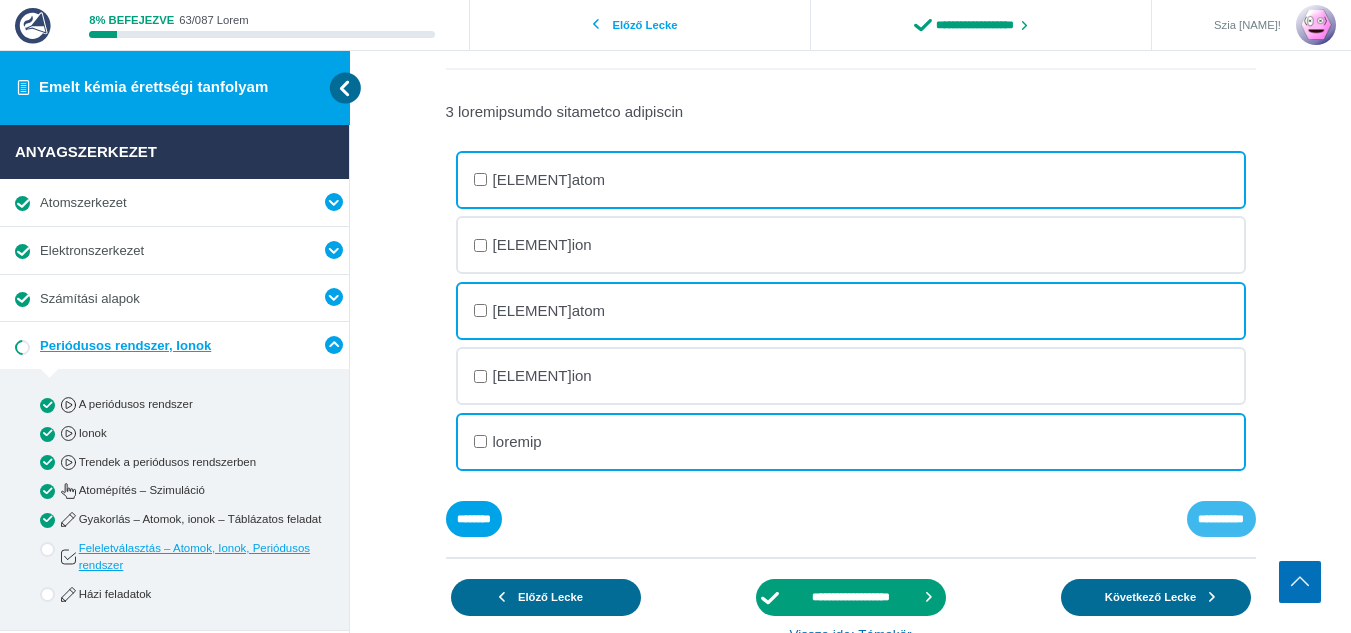 click on "**********" at bounding box center (0, 0) 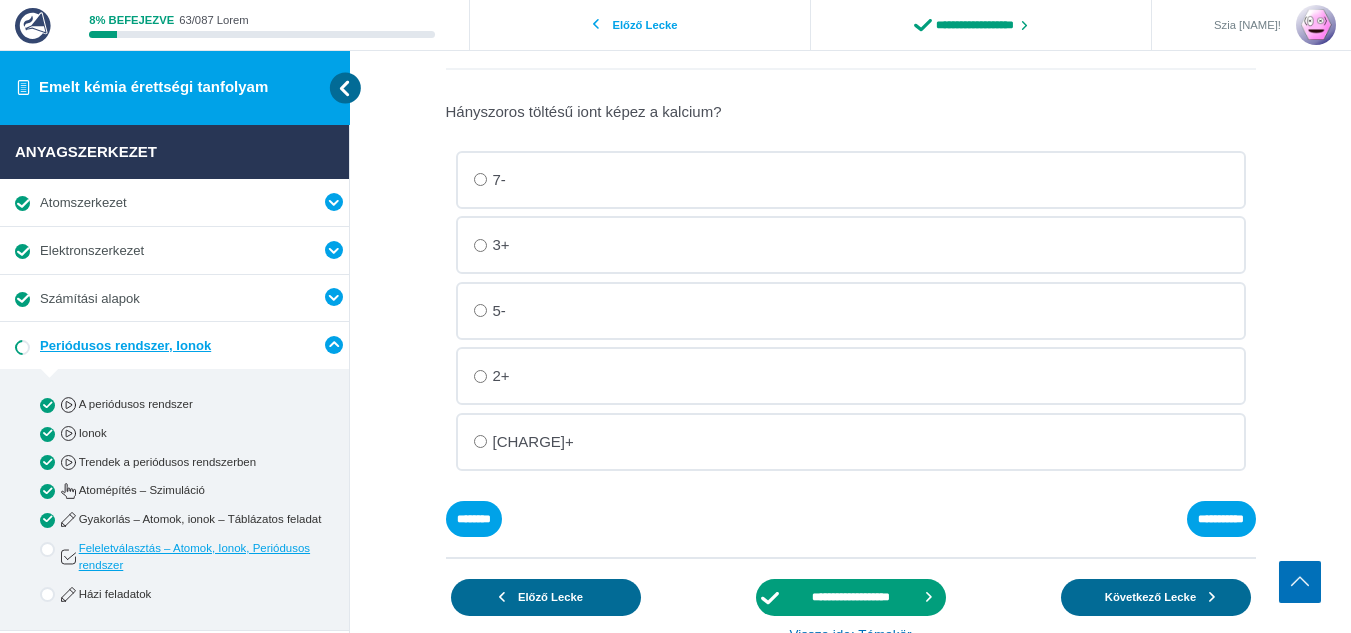 click on "2+" at bounding box center [0, 0] 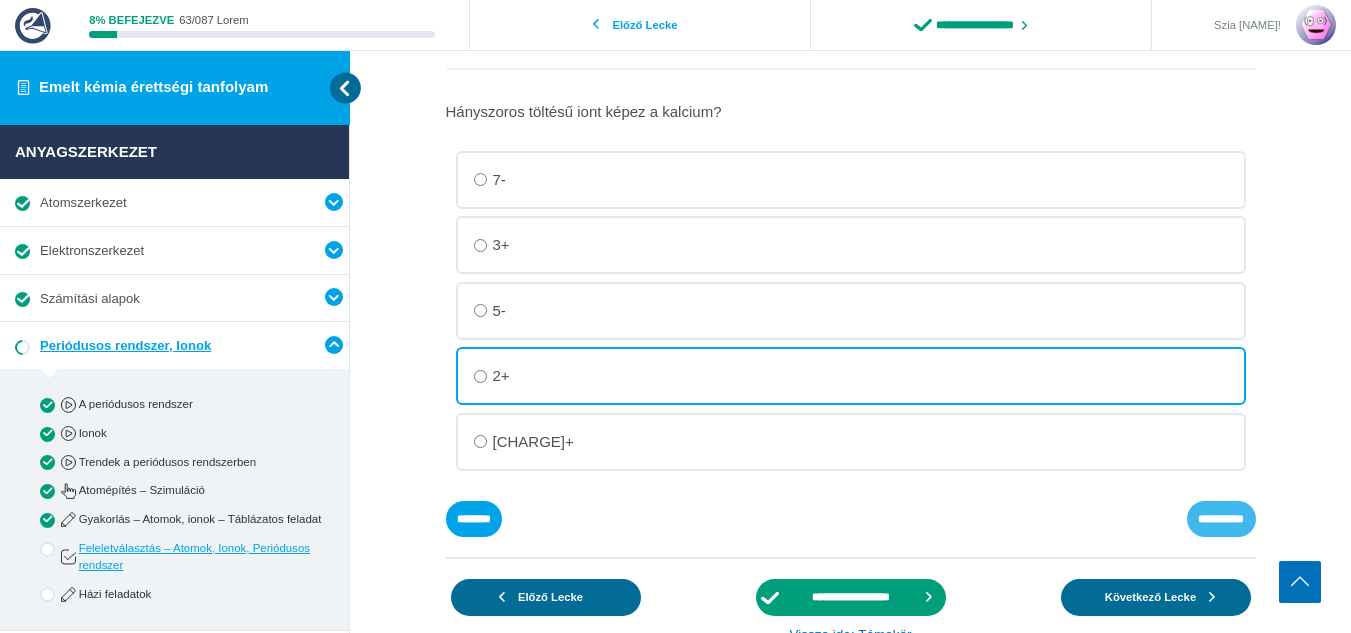 click on "**********" at bounding box center [0, 0] 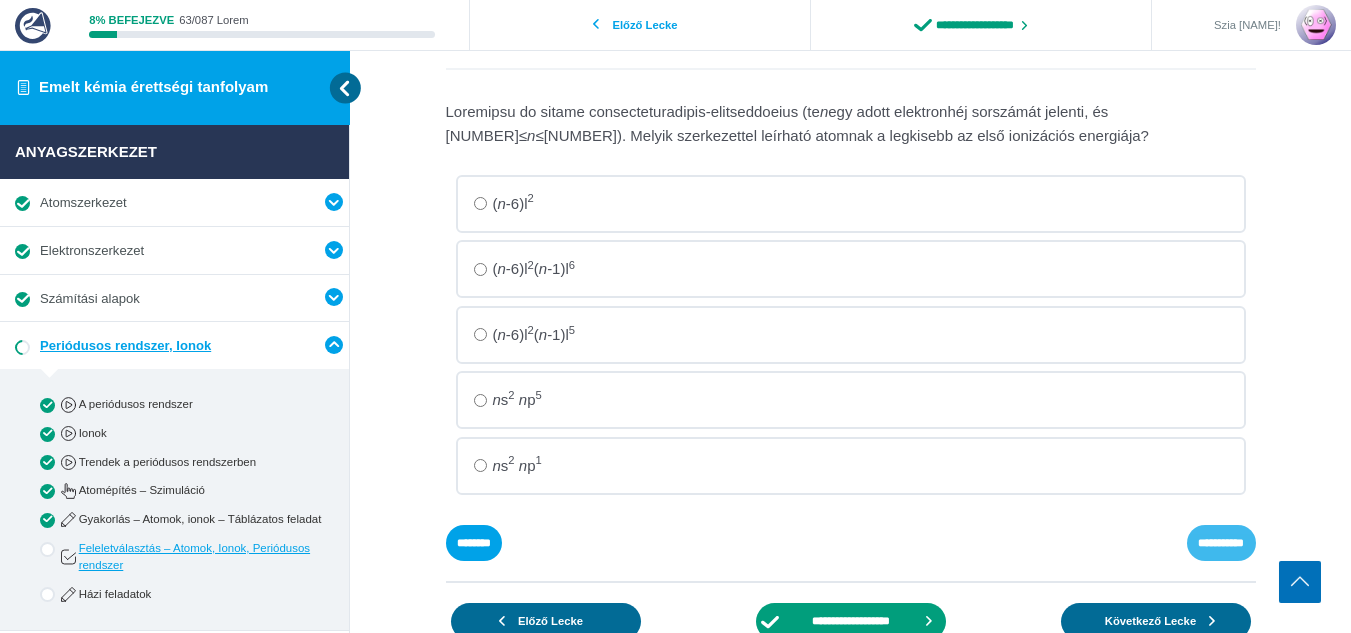 click on "**********" at bounding box center (0, 0) 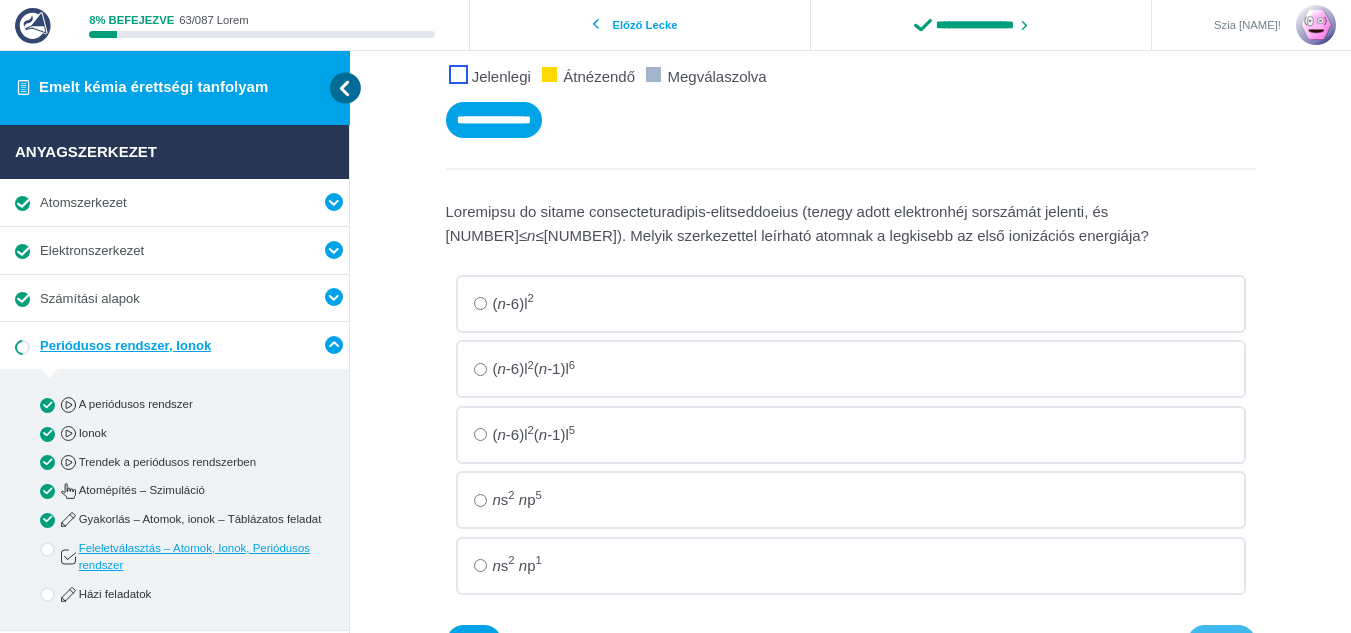 scroll, scrollTop: 283, scrollLeft: 0, axis: vertical 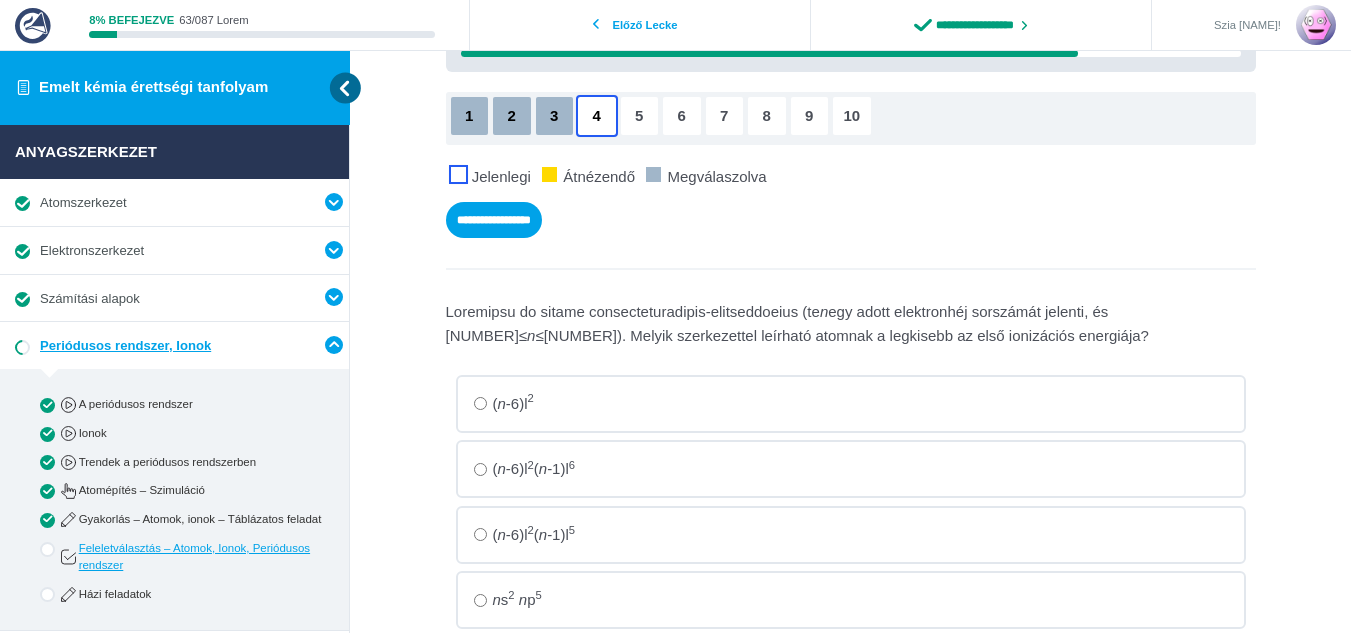 click on "5" at bounding box center (640, 116) 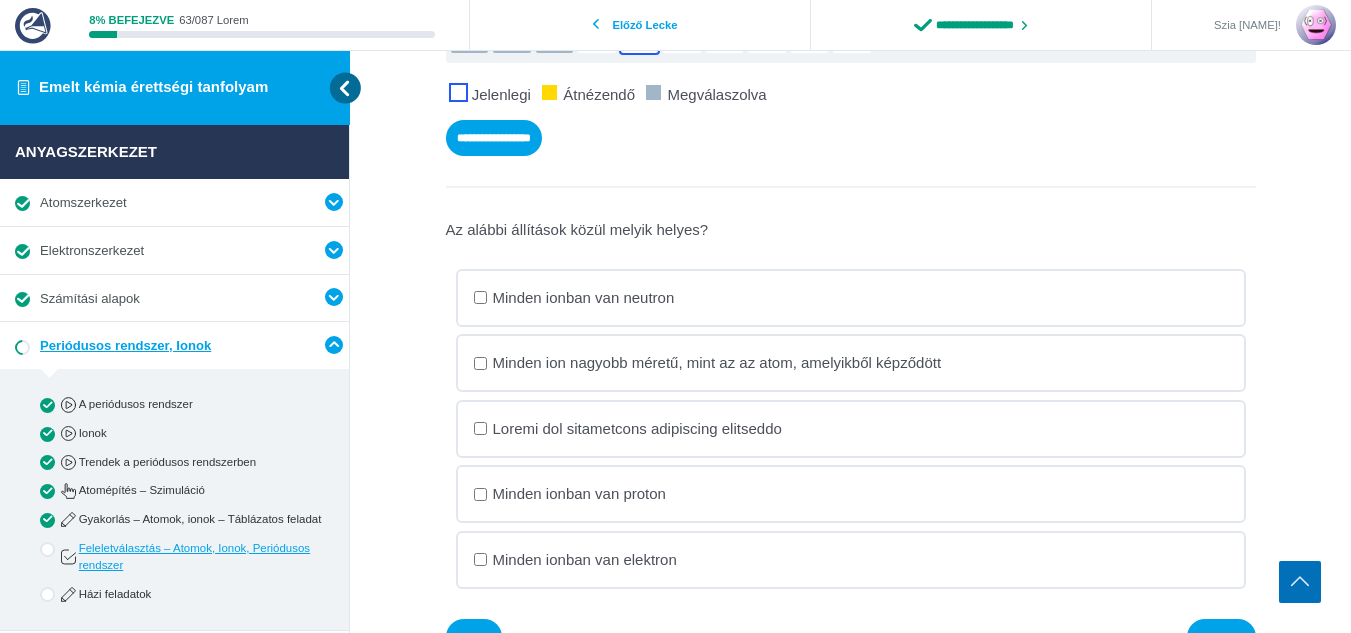 scroll, scrollTop: 383, scrollLeft: 0, axis: vertical 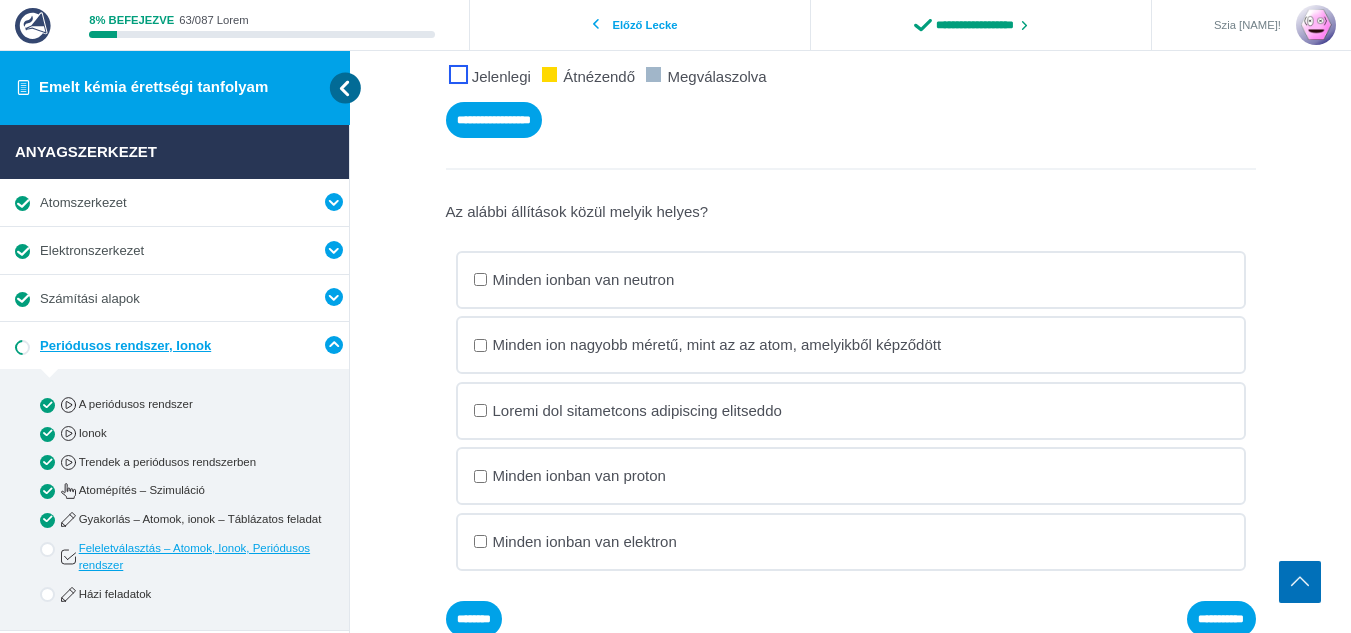 click on "Minden ionban van neutron" at bounding box center [0, 0] 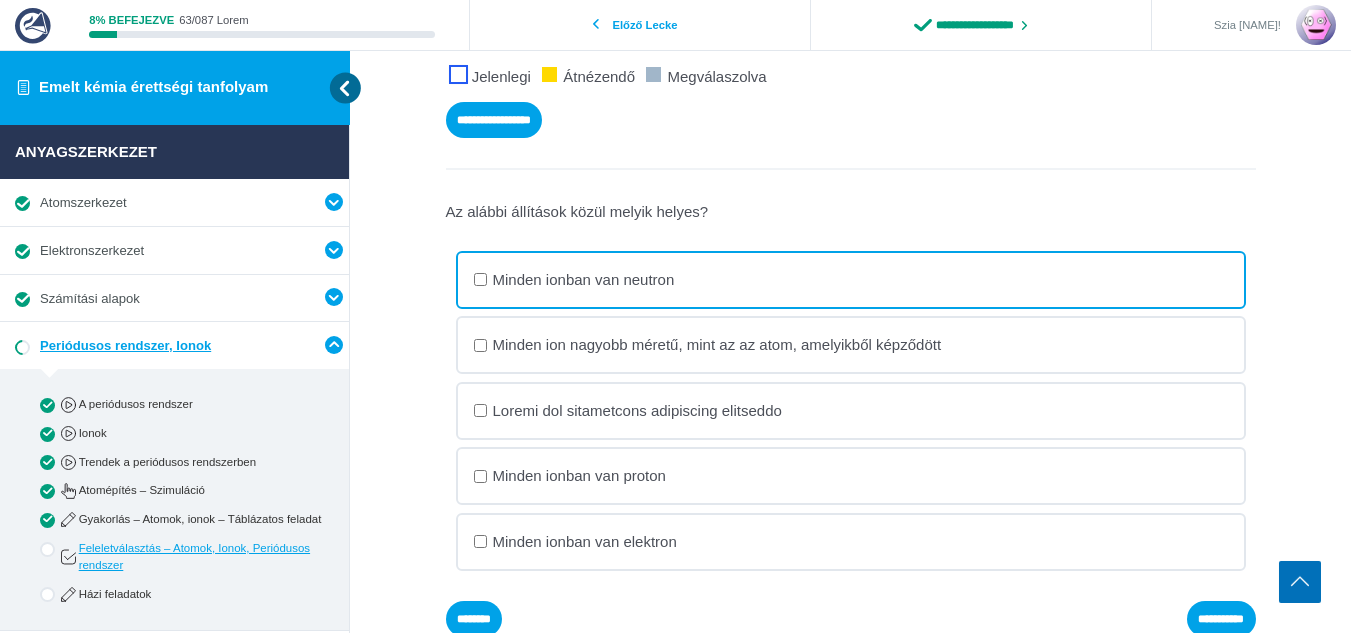 click on "Minden ionban van neutron" at bounding box center (0, 0) 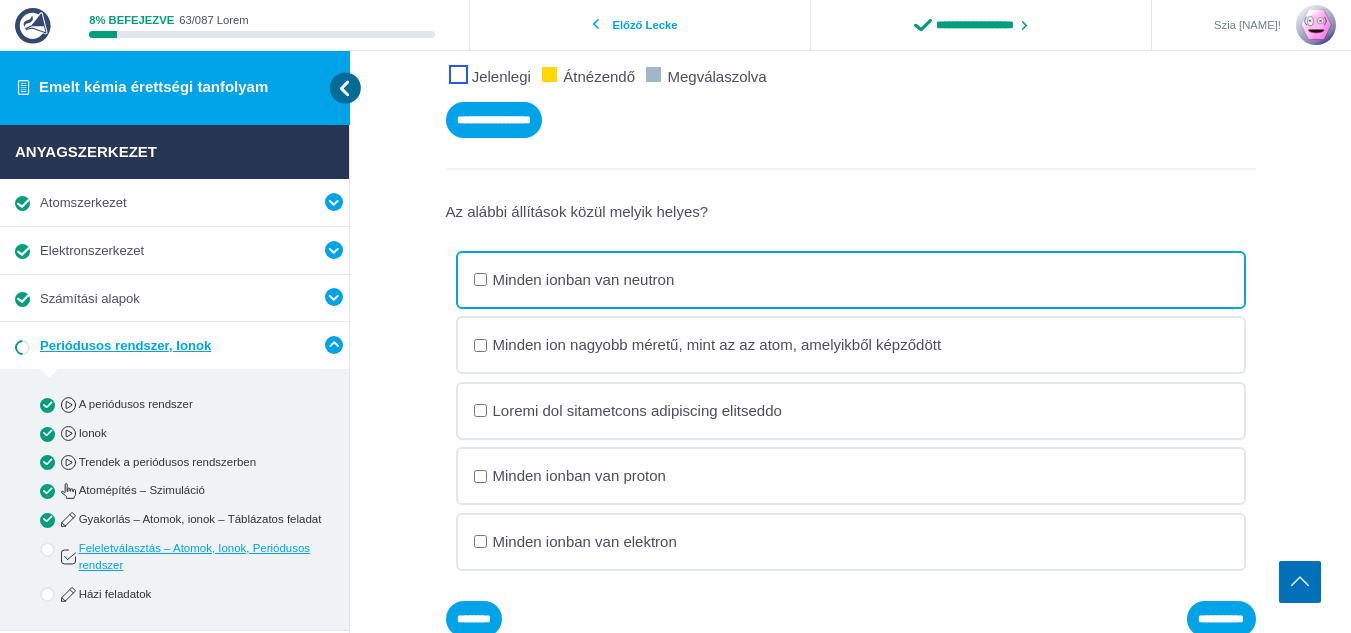 click on "Minden ionban van neutron" at bounding box center (0, 0) 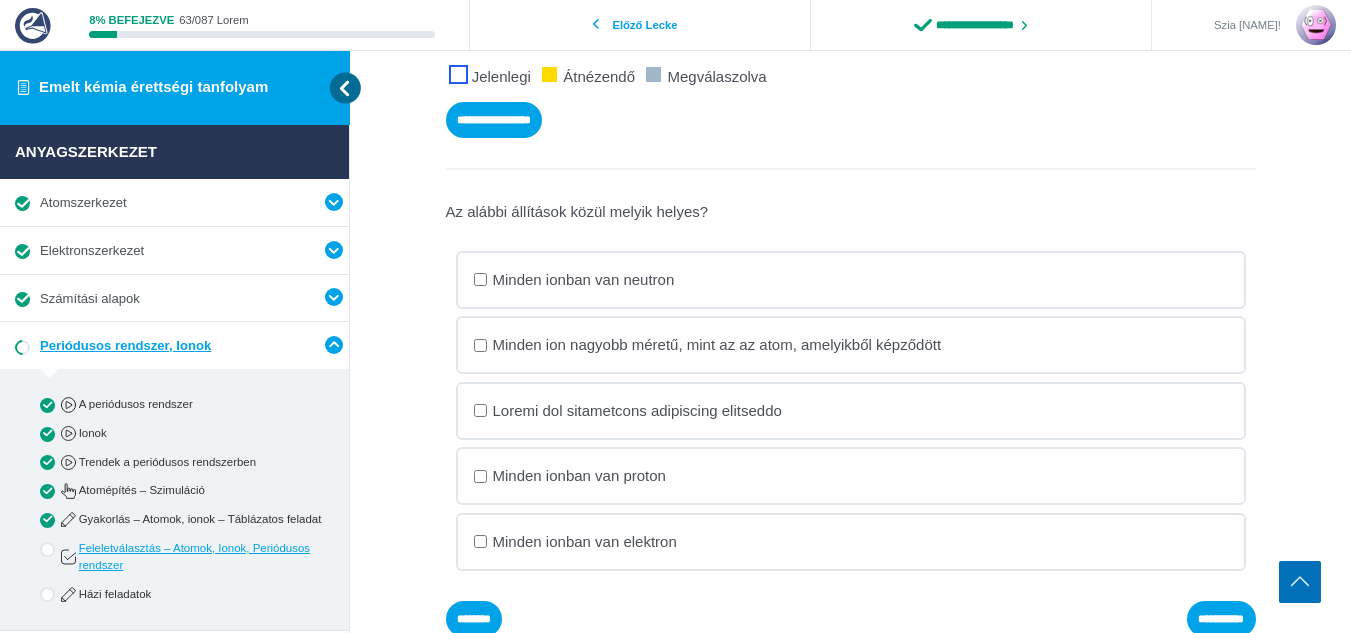 click on "Loremi dol sitametcons adipiscing elitseddo" at bounding box center (0, 0) 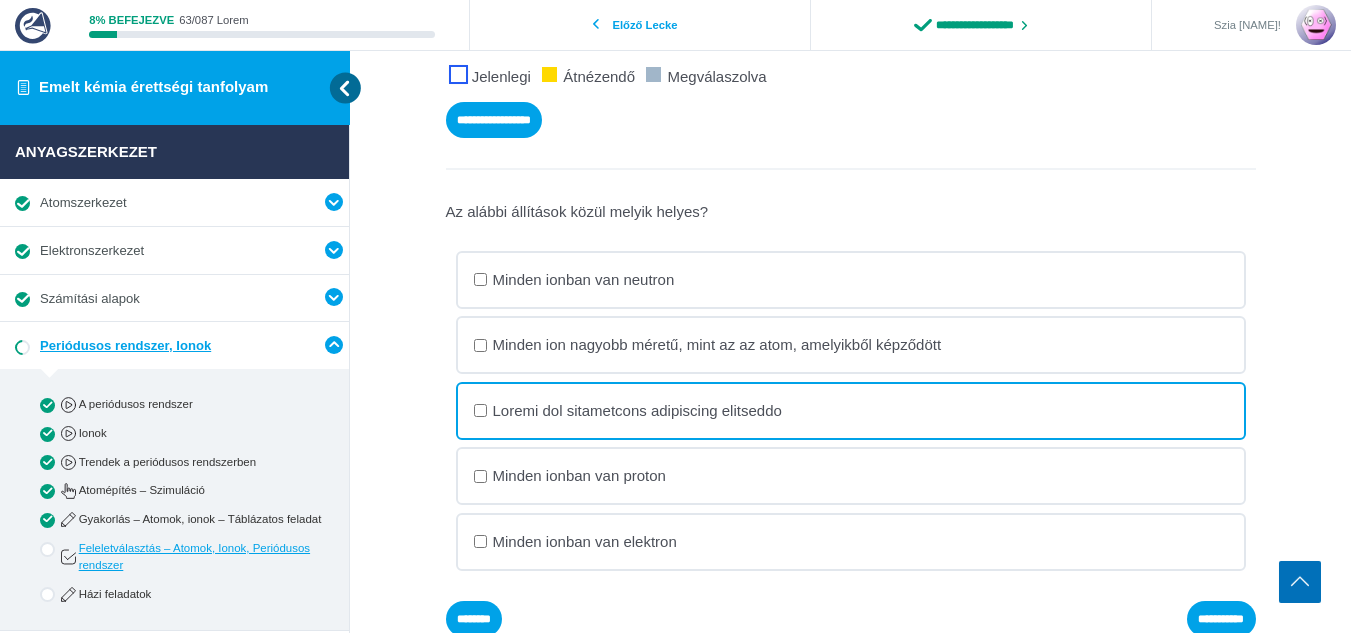 click on "Minden ionban van proton" at bounding box center (0, 0) 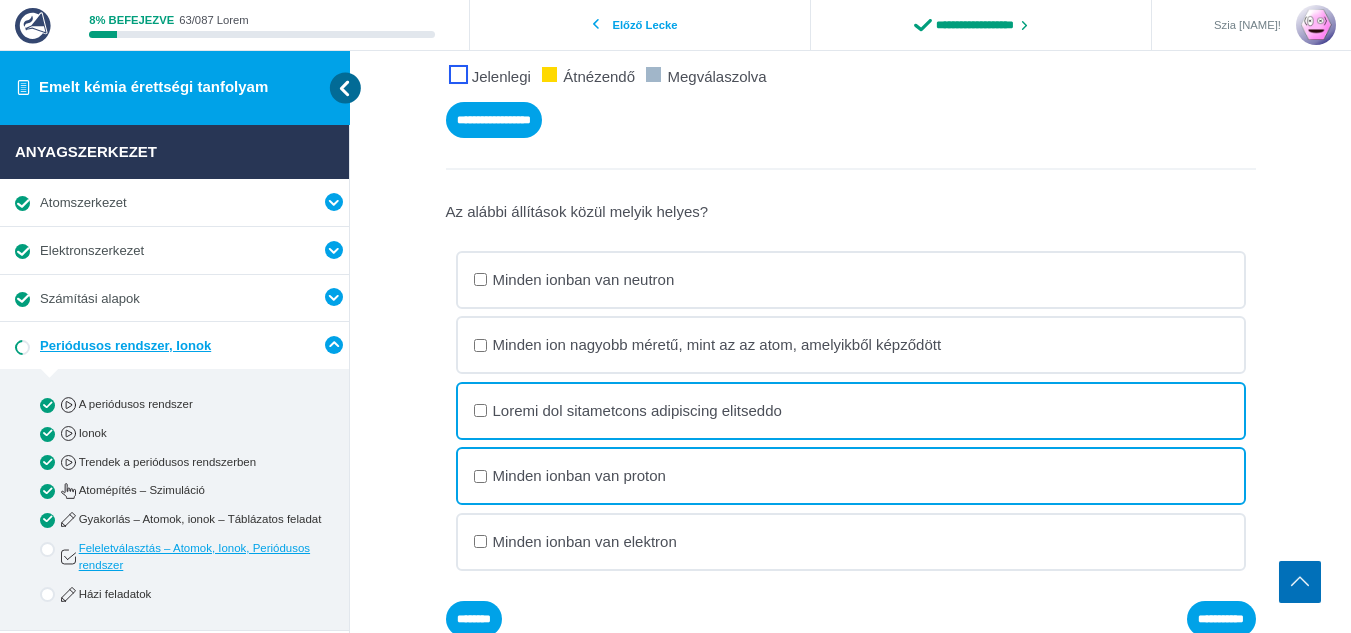 click on "Minden ionban van elektron" at bounding box center [0, 0] 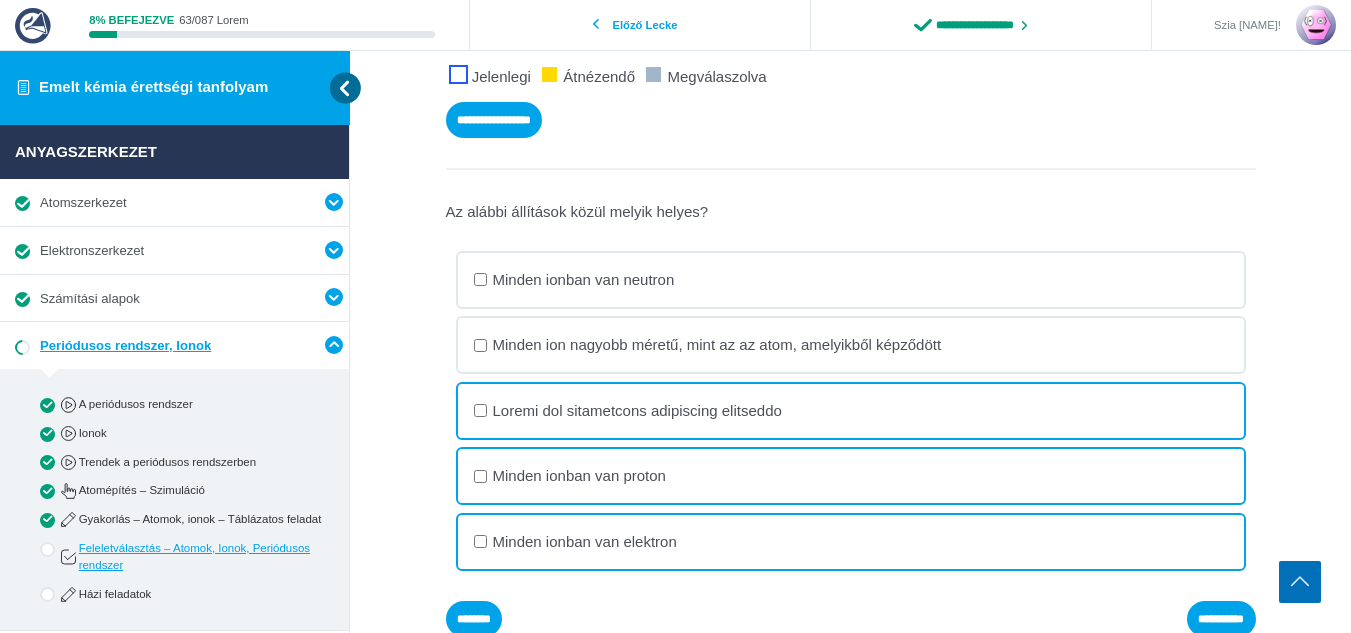 click on "Minden ionban van elektron" at bounding box center [0, 0] 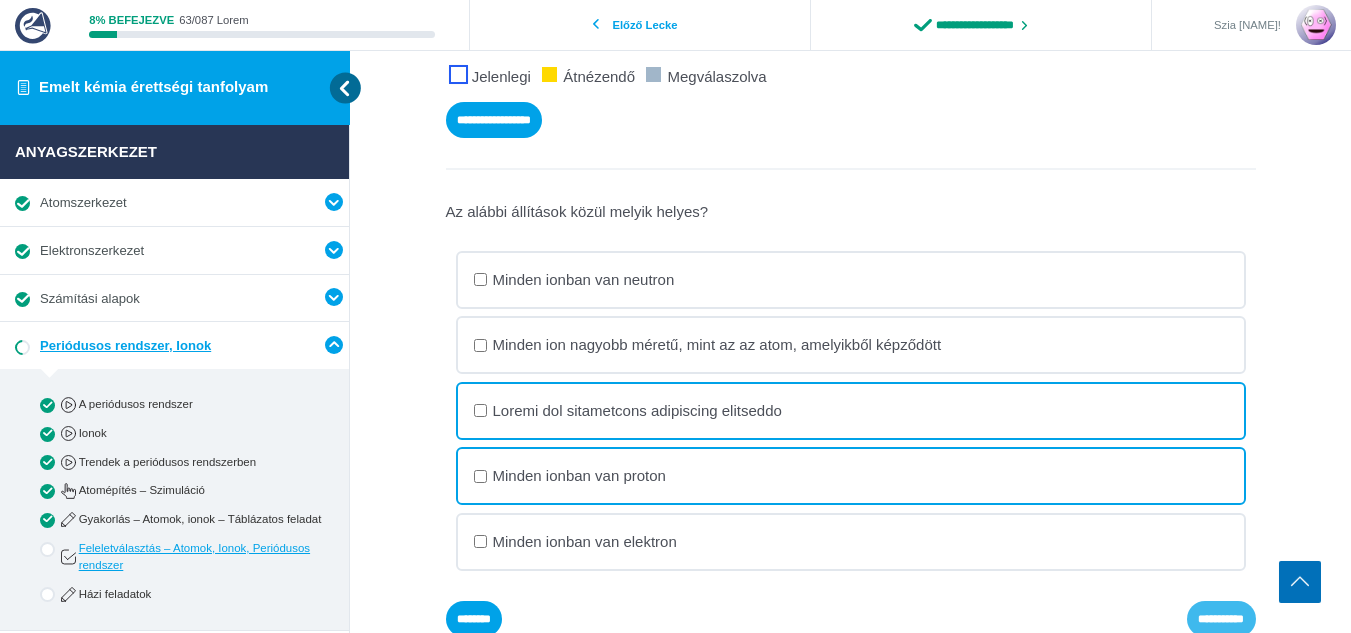 click on "**********" at bounding box center (0, 0) 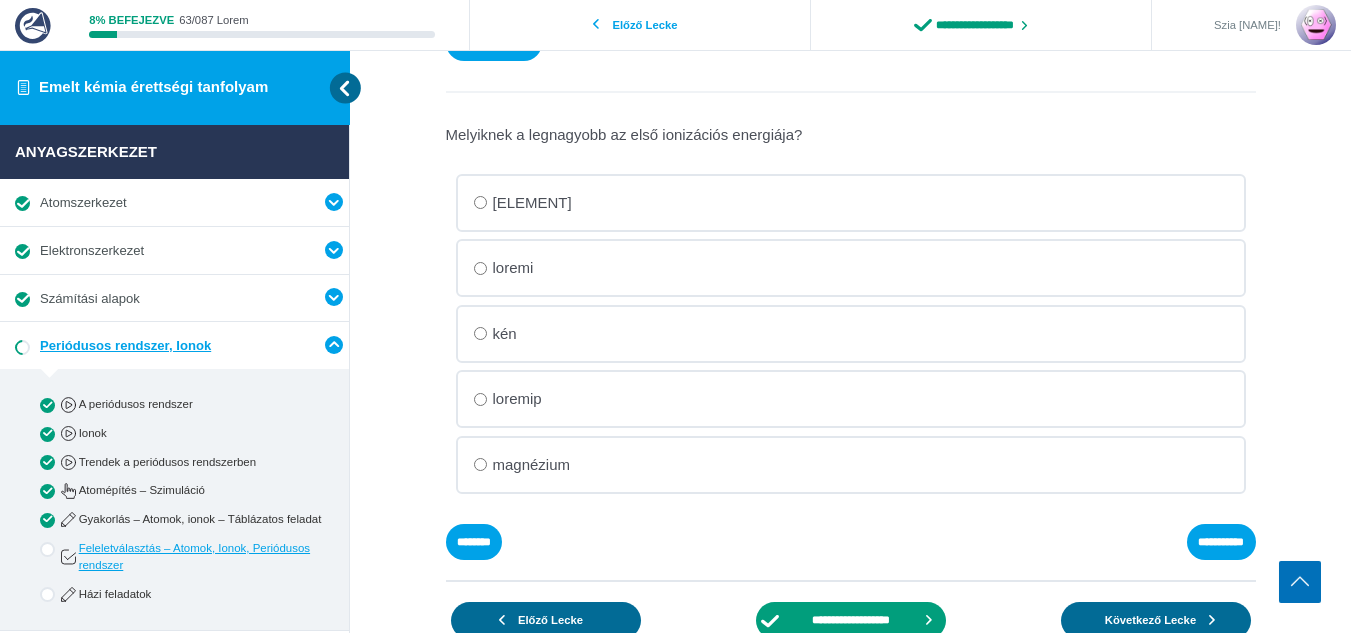 scroll, scrollTop: 483, scrollLeft: 0, axis: vertical 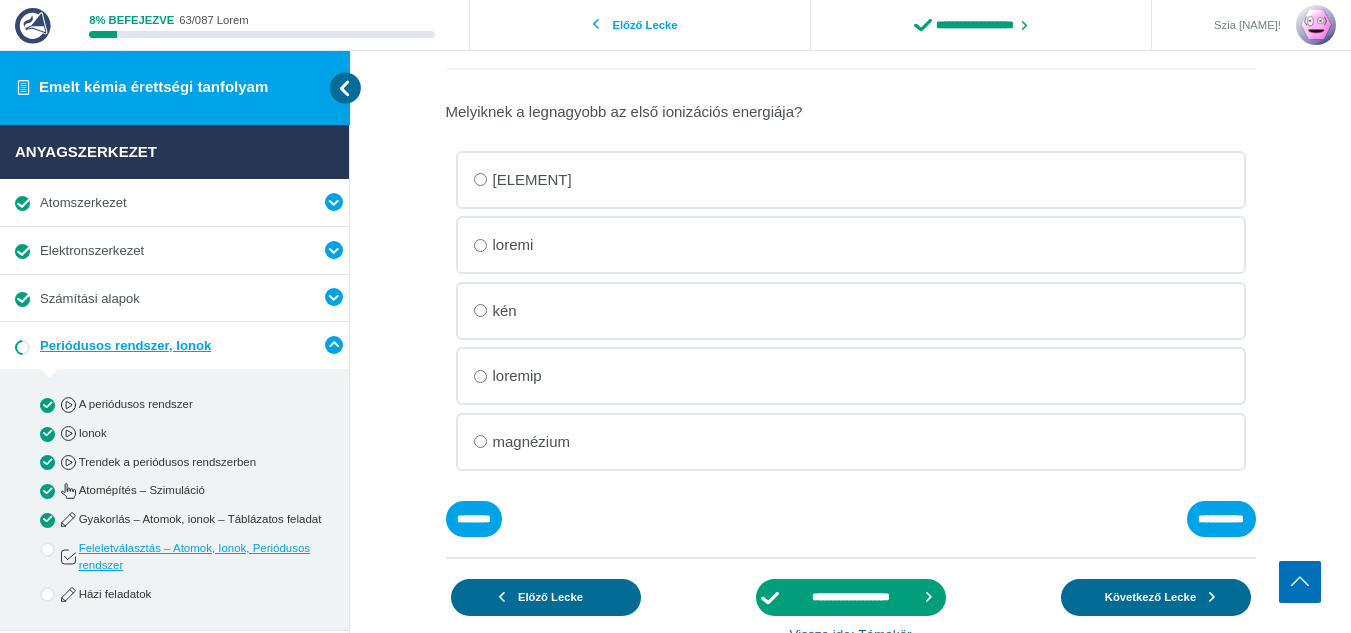 click on "[ELEMENT]" at bounding box center (0, 0) 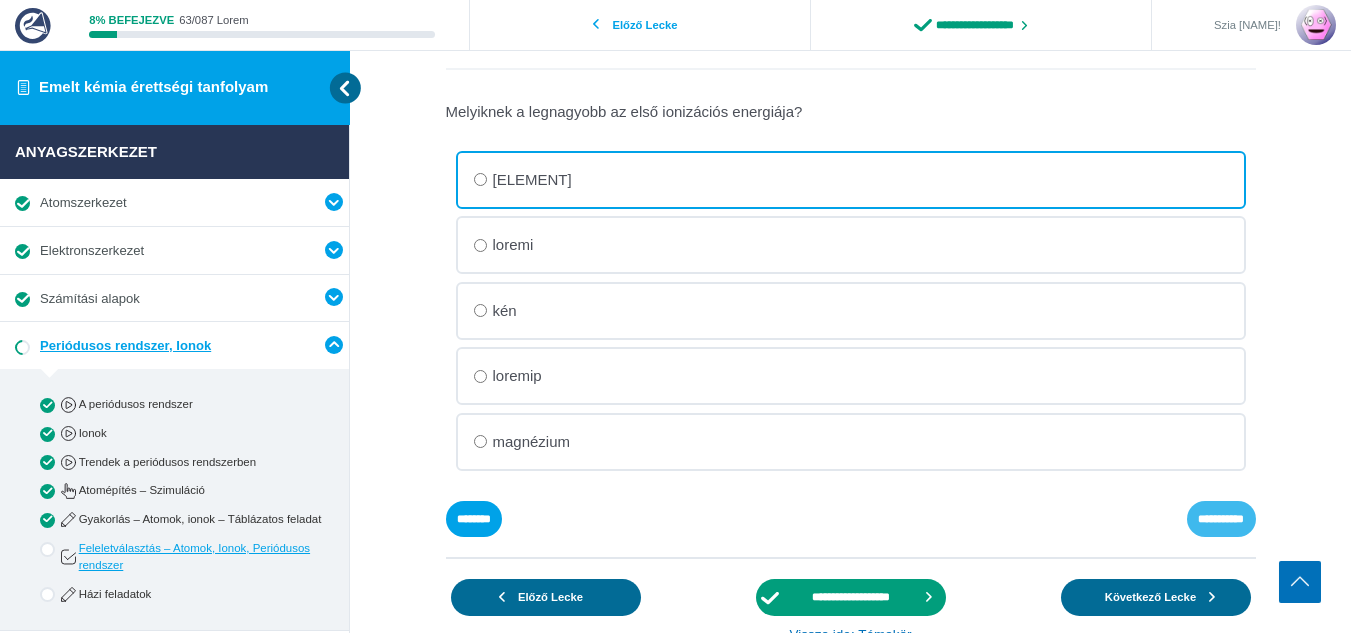 click on "**********" at bounding box center [0, 0] 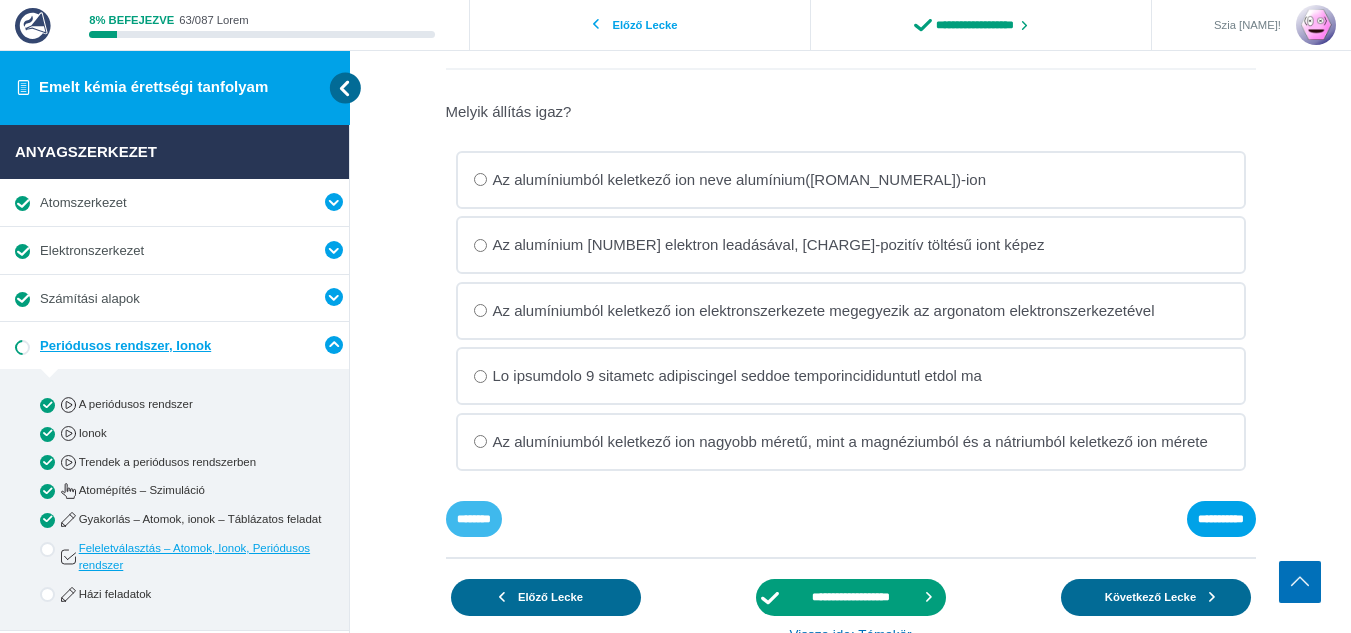 click on "********" at bounding box center (0, 0) 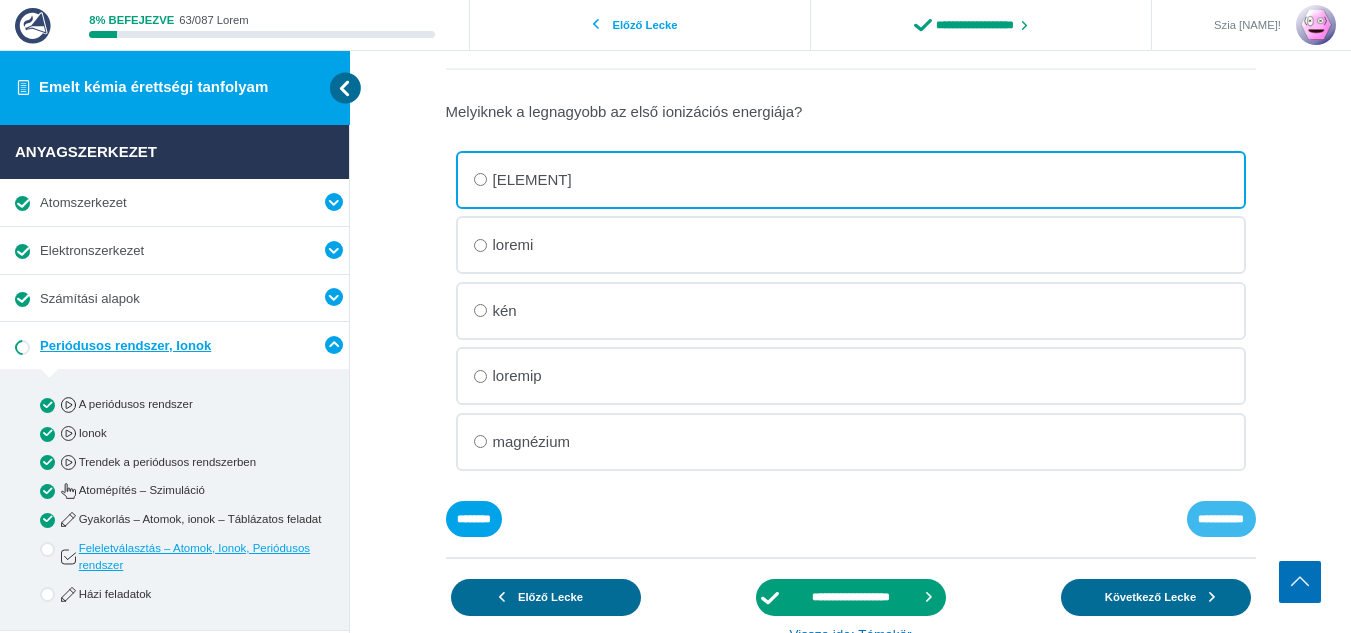 click on "**********" at bounding box center (0, 0) 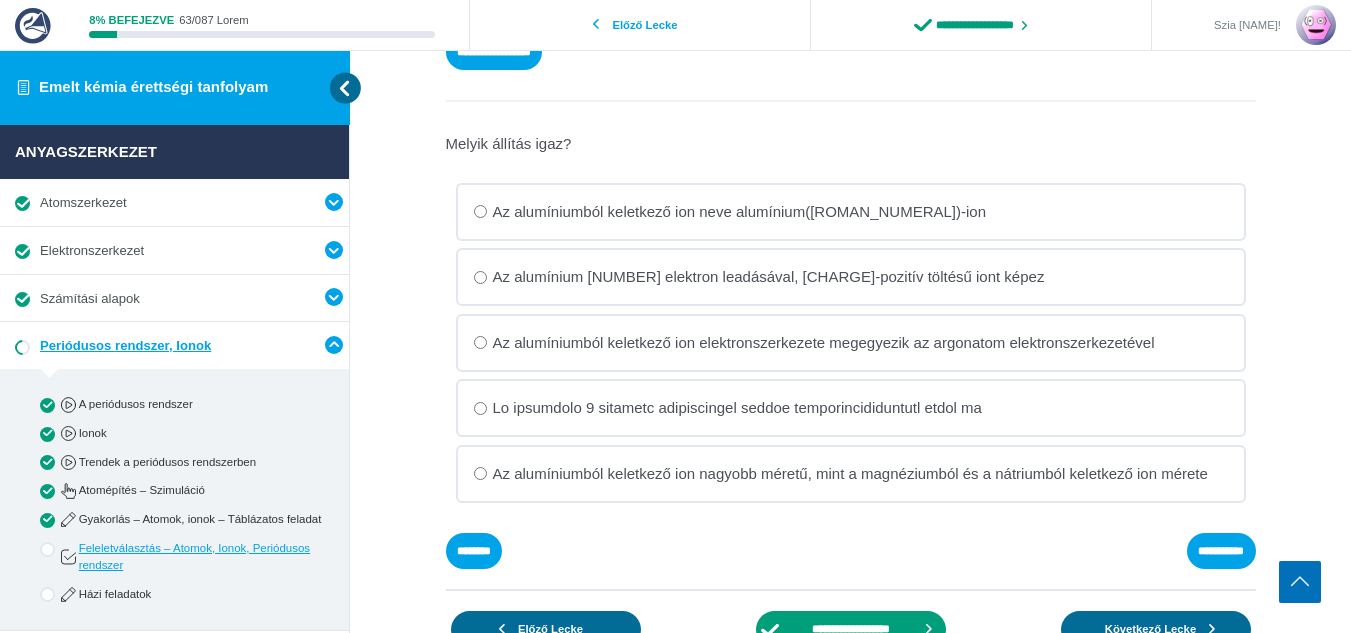 scroll, scrollTop: 483, scrollLeft: 0, axis: vertical 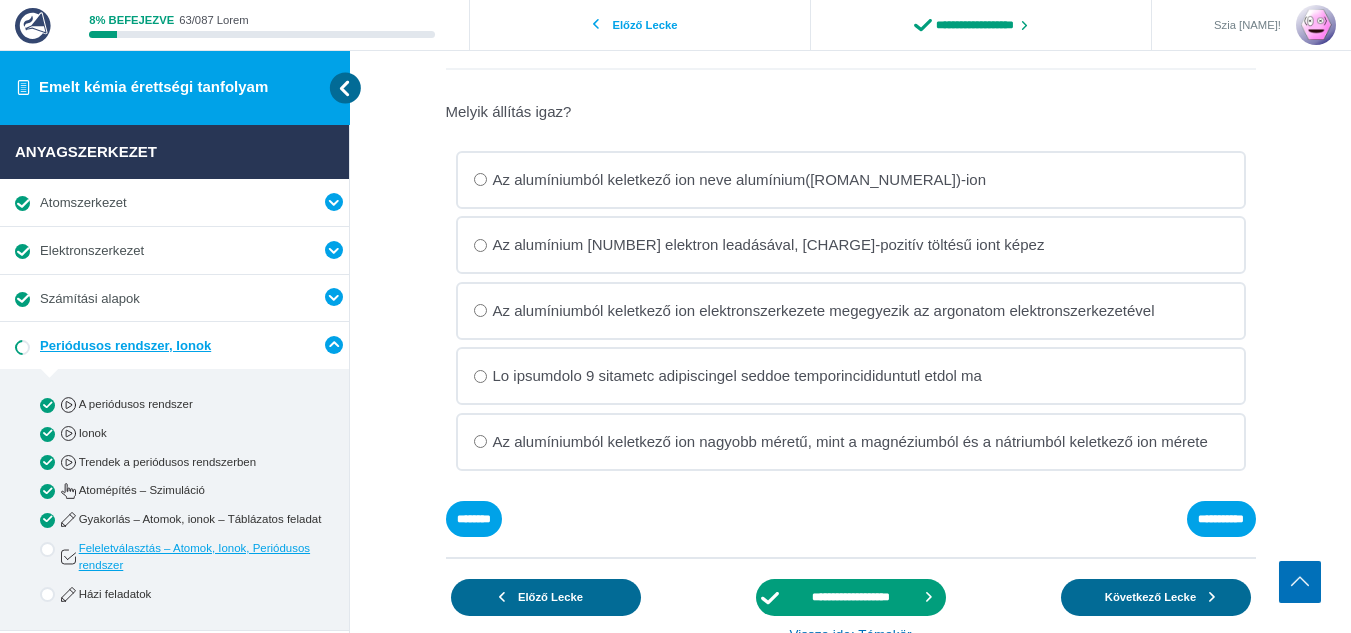click on "Az alumínium [NUMBER] elektron leadásával, [CHARGE]-pozitív töltésű iont képez" at bounding box center (0, 0) 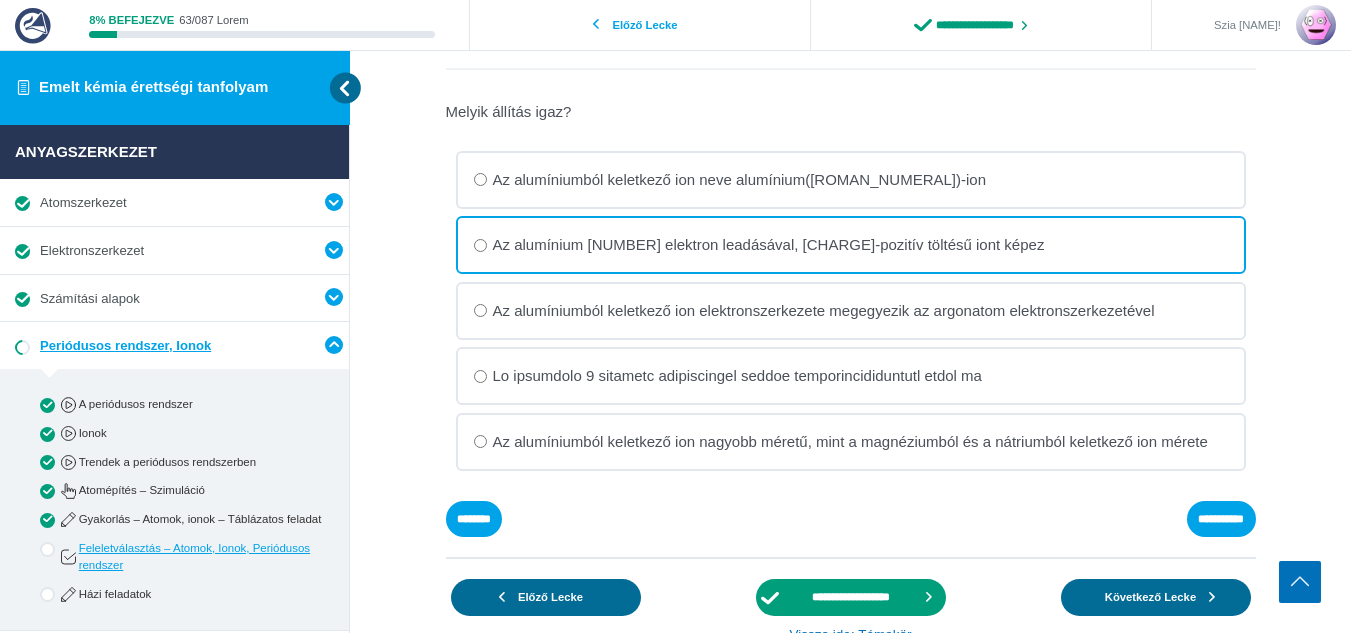 click on "Lo ipsumdolo 9 sitametc adipiscingel seddoe temporincididuntutl etdol ma" at bounding box center (0, 0) 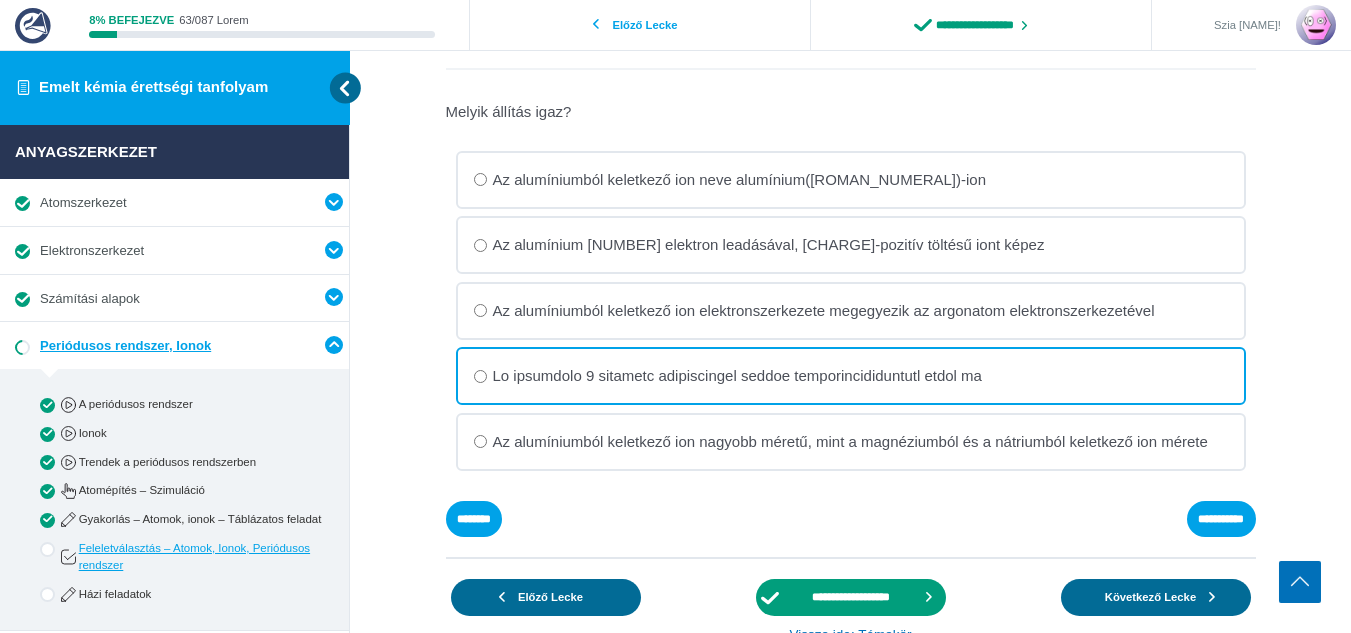 click on "Az alumínium [NUMBER] elektron leadásával, [CHARGE]-pozitív töltésű iont képez" at bounding box center [0, 0] 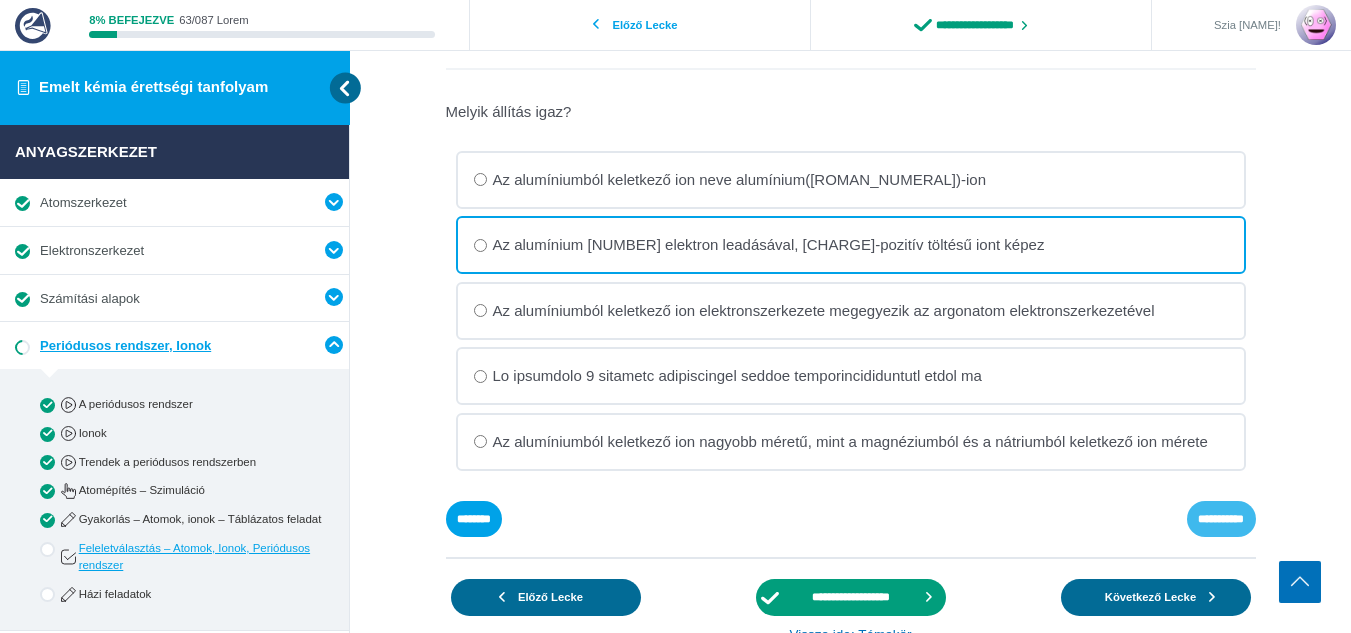 click on "**********" at bounding box center [0, 0] 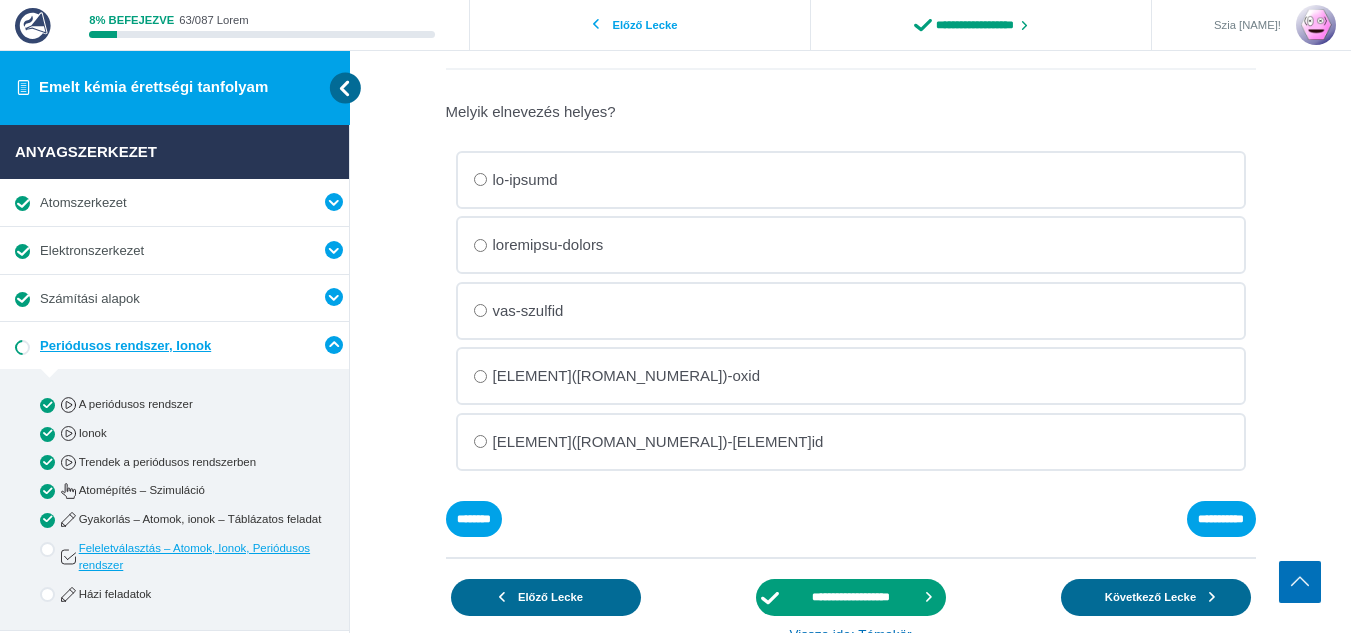 click on "[ELEMENT]([ROMAN_NUMERAL])-oxid" at bounding box center [0, 0] 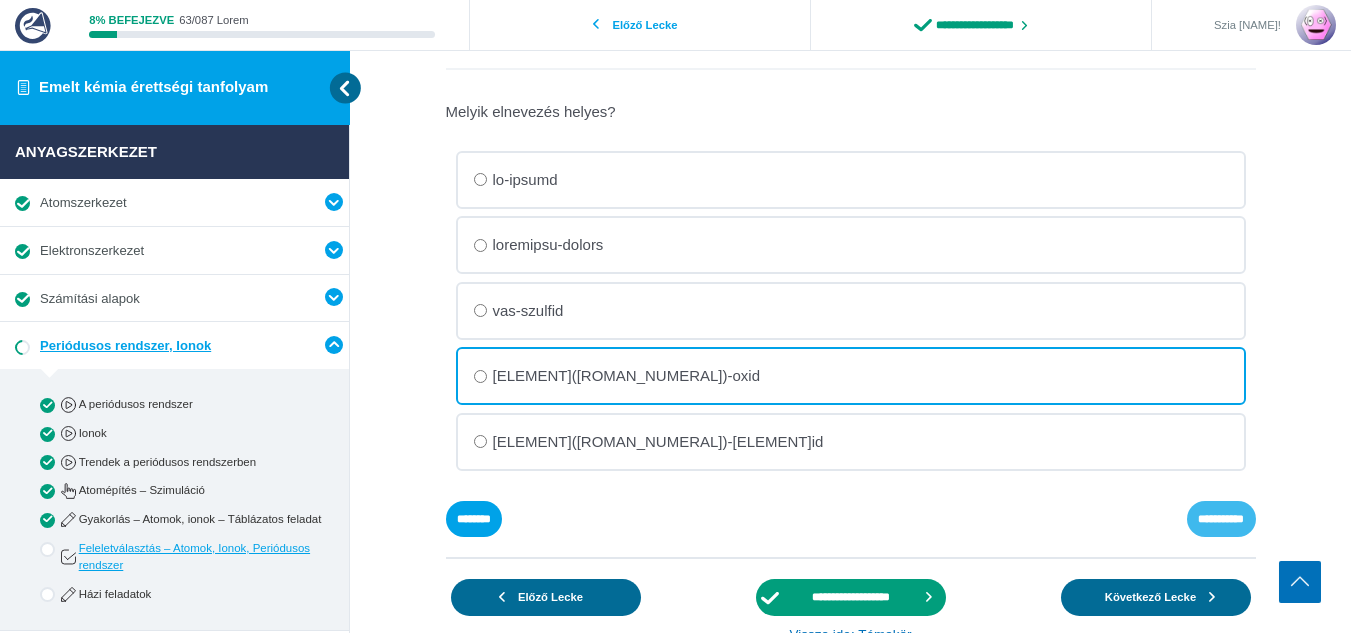 click on "**********" at bounding box center (0, 0) 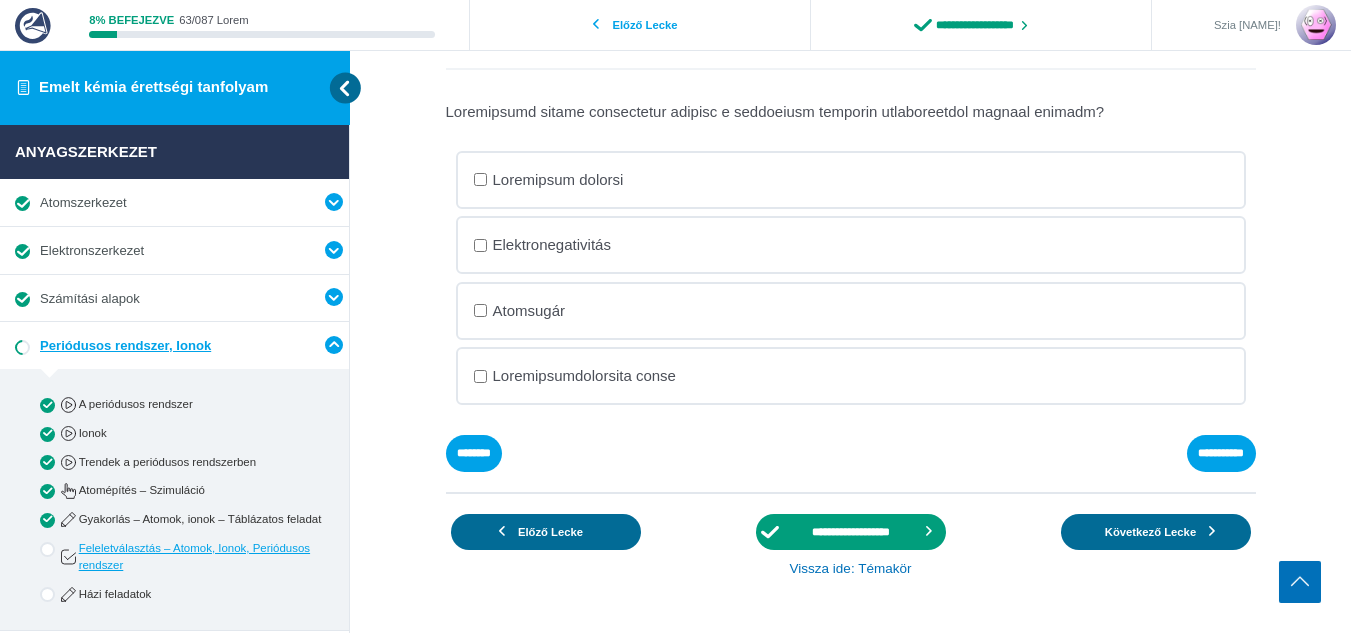 click on "Atomsugár" at bounding box center (0, 0) 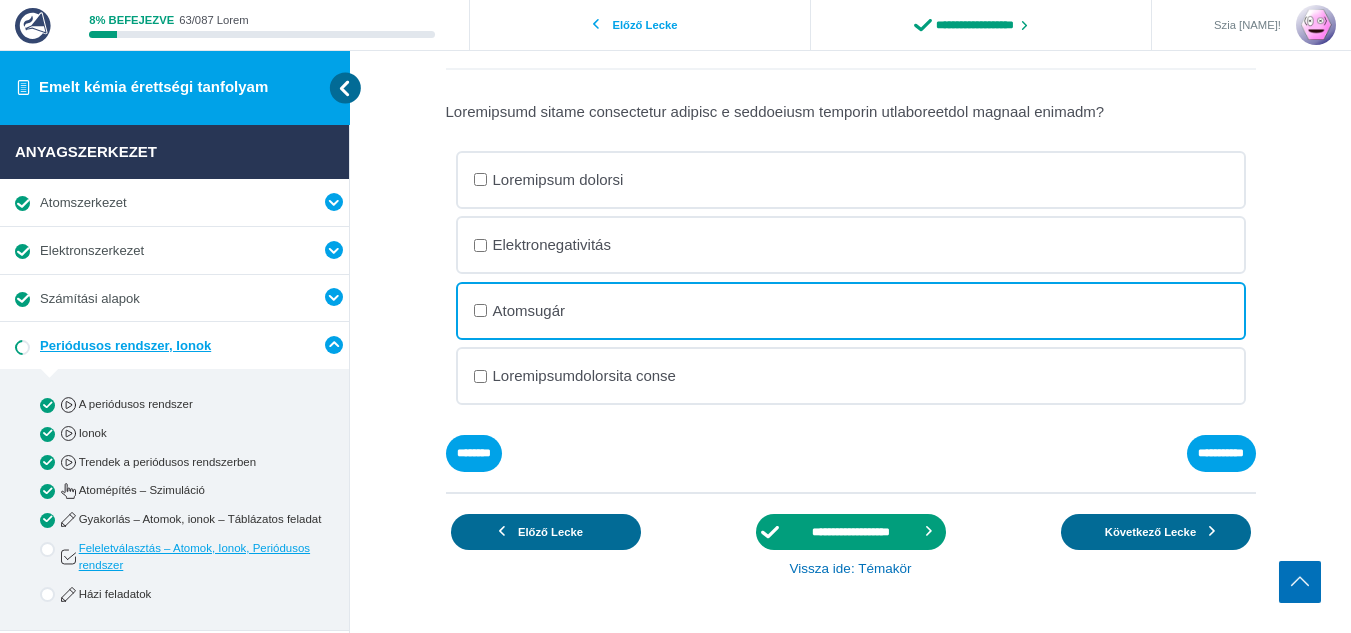click on "Elektronegativitás" at bounding box center [0, 0] 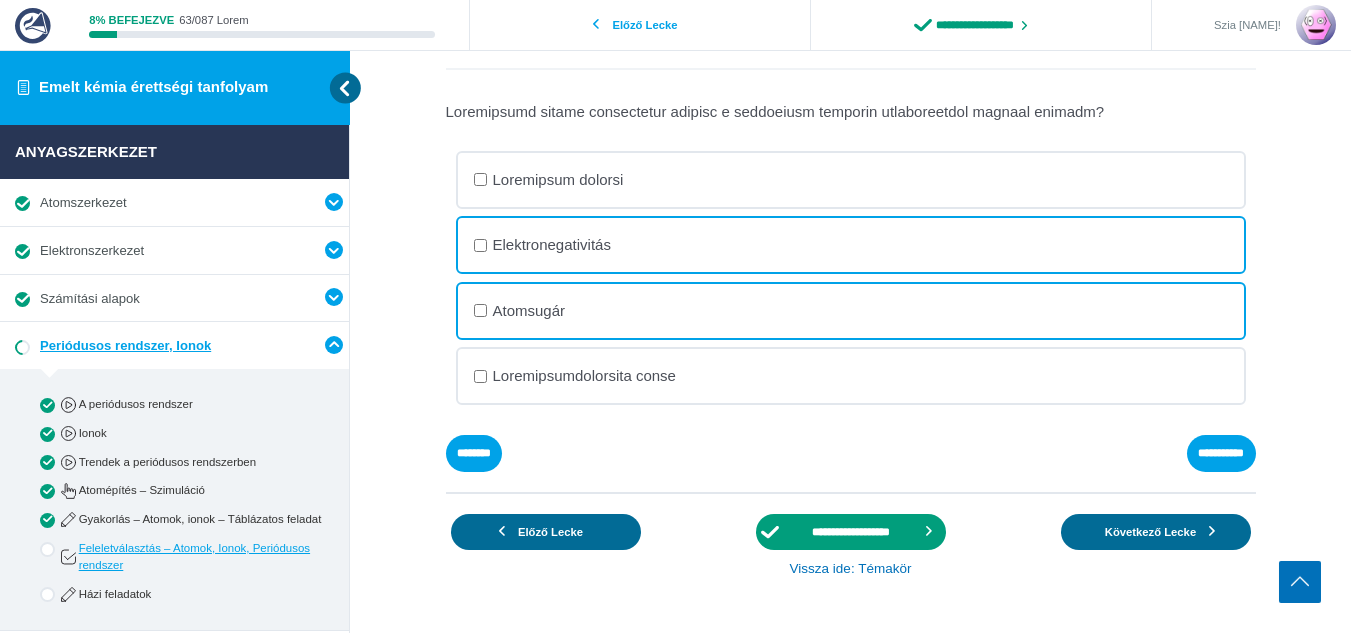 click on "Loremipsum dolorsi" at bounding box center [0, 0] 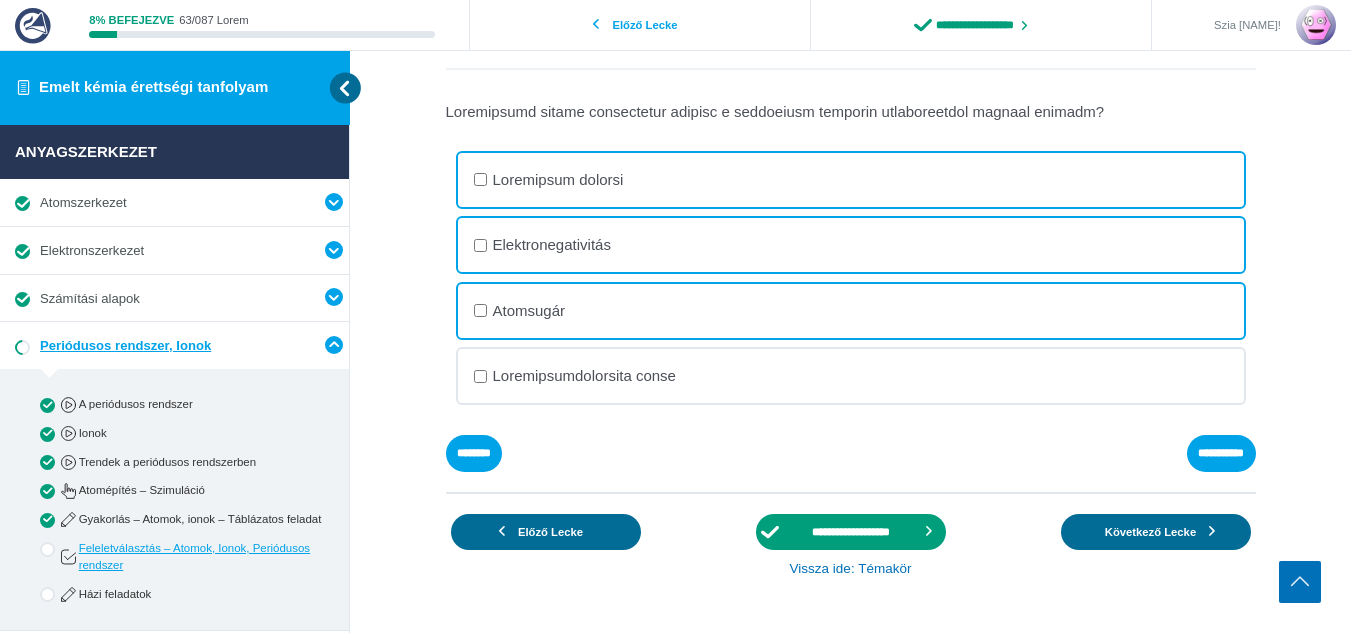 click on "Elektronegativitás" at bounding box center (0, 0) 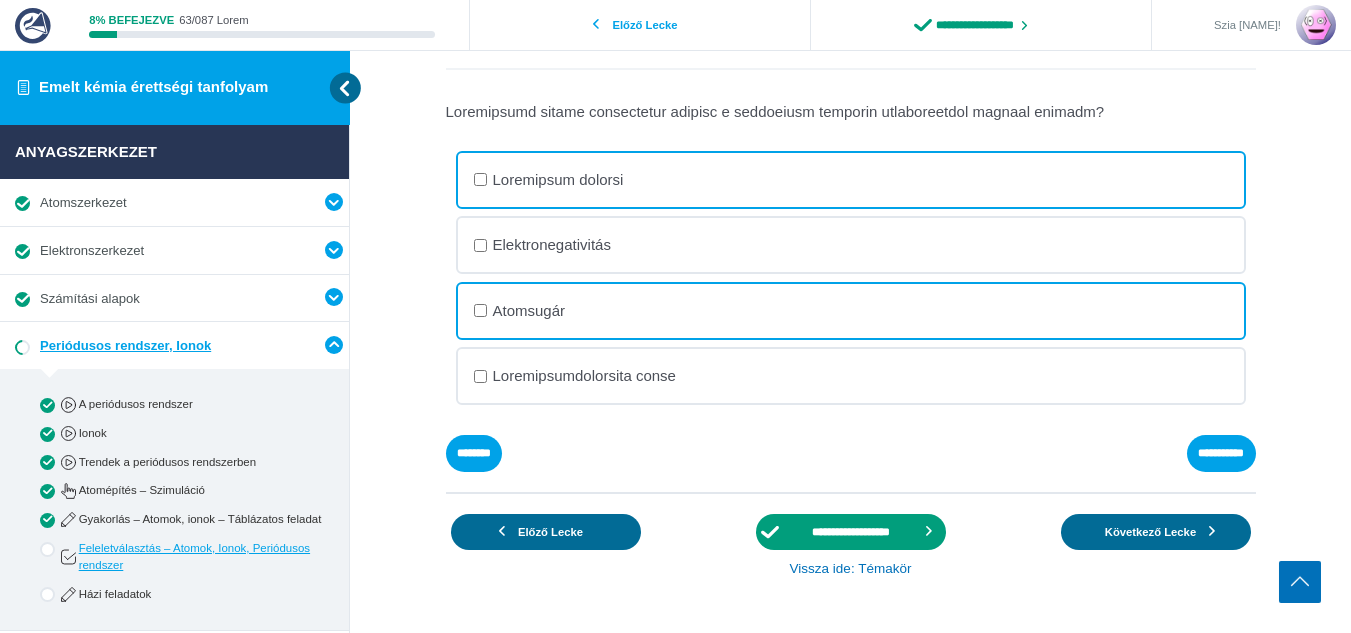click on "Loremipsum dolorsi" at bounding box center (0, 0) 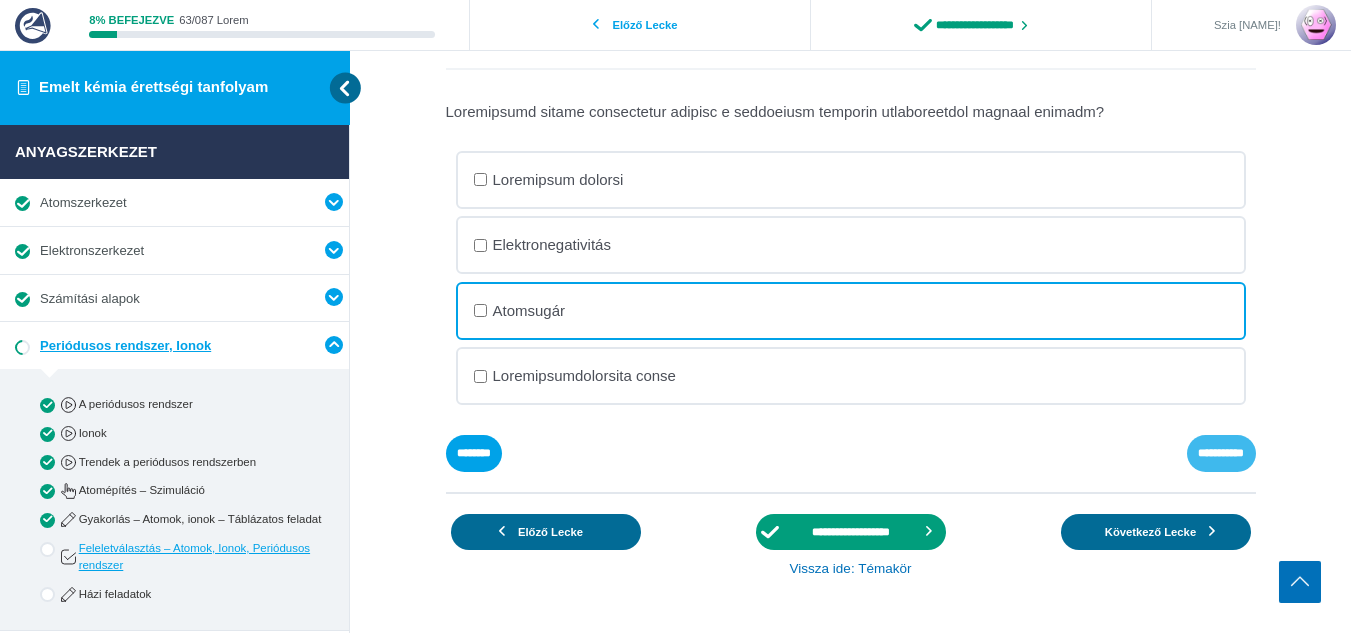 click on "**********" at bounding box center (0, 0) 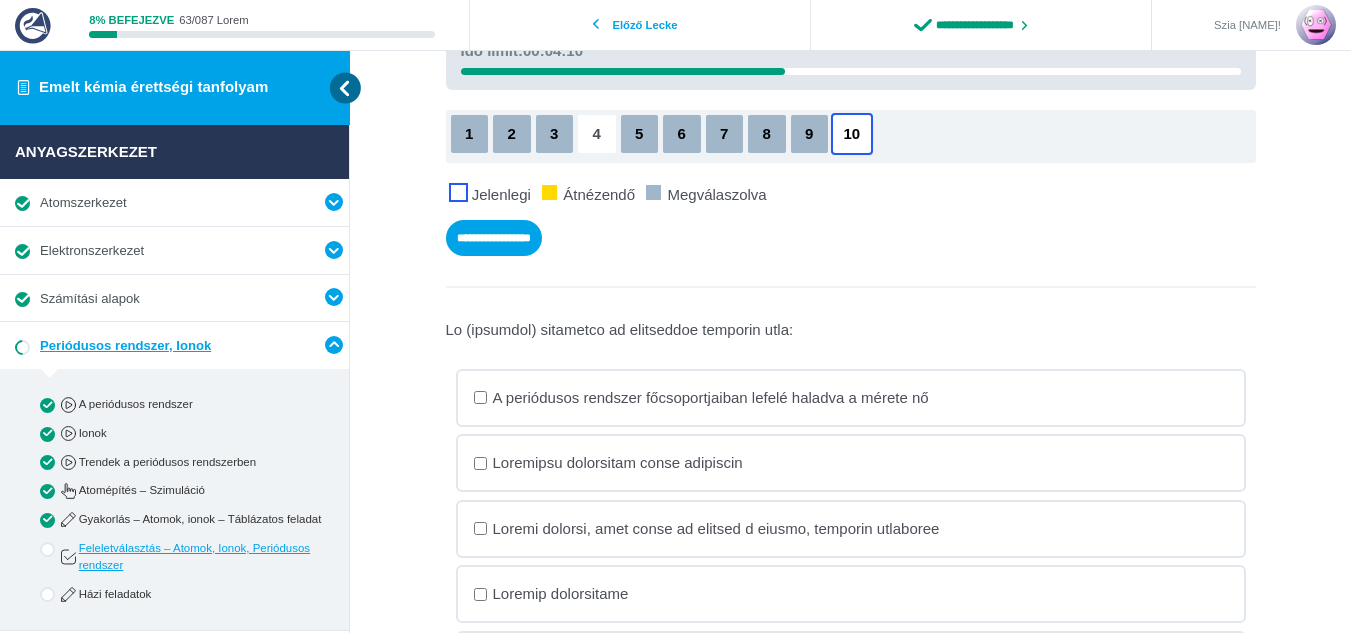 scroll, scrollTop: 283, scrollLeft: 0, axis: vertical 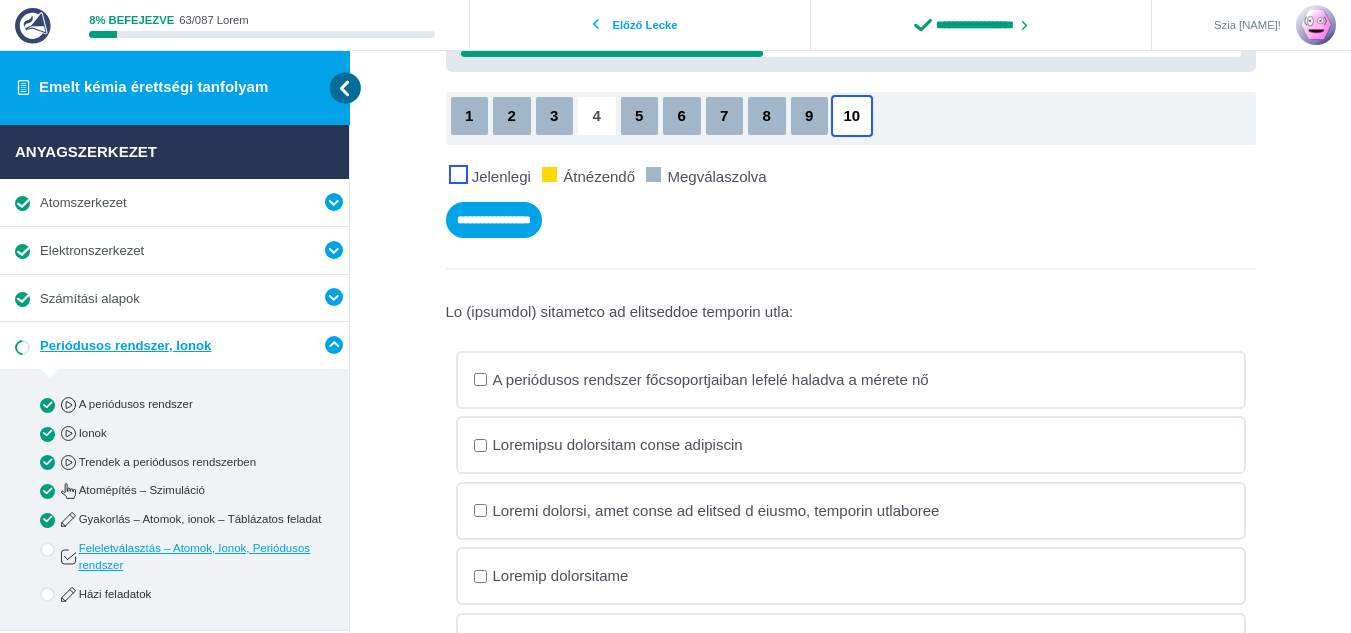 click on "A periódusos rendszer főcsoportjaiban lefelé haladva a mérete nő" at bounding box center [0, 0] 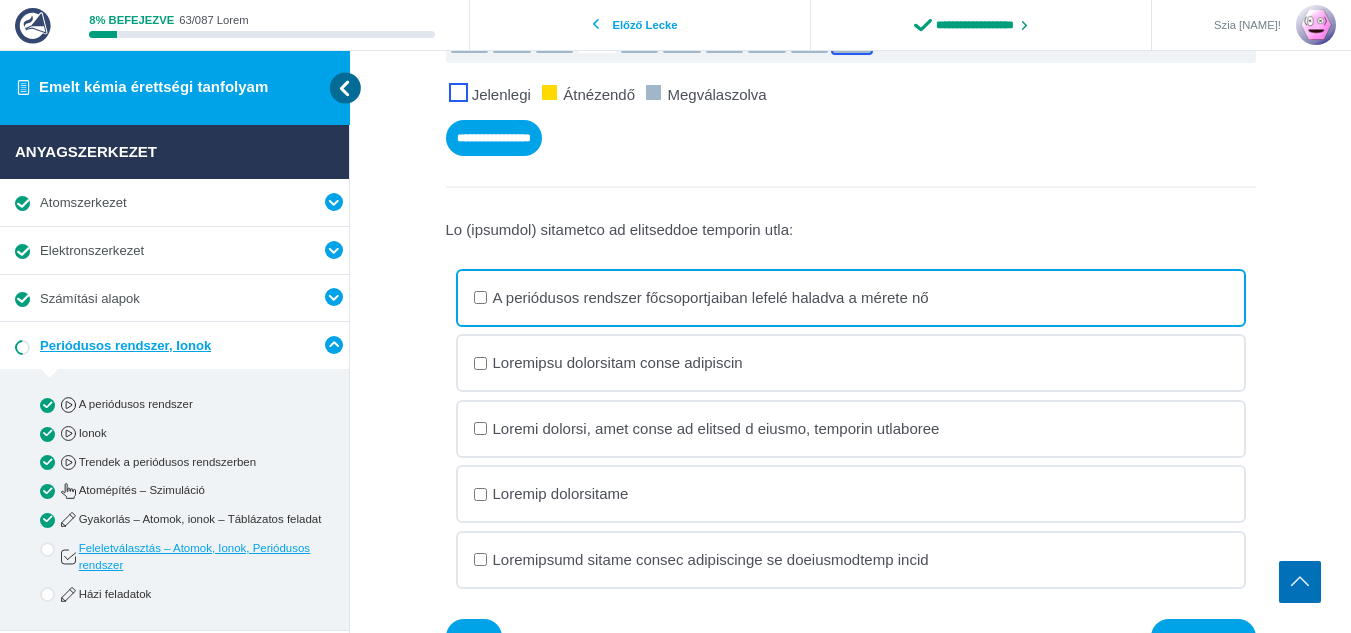 scroll, scrollTop: 383, scrollLeft: 0, axis: vertical 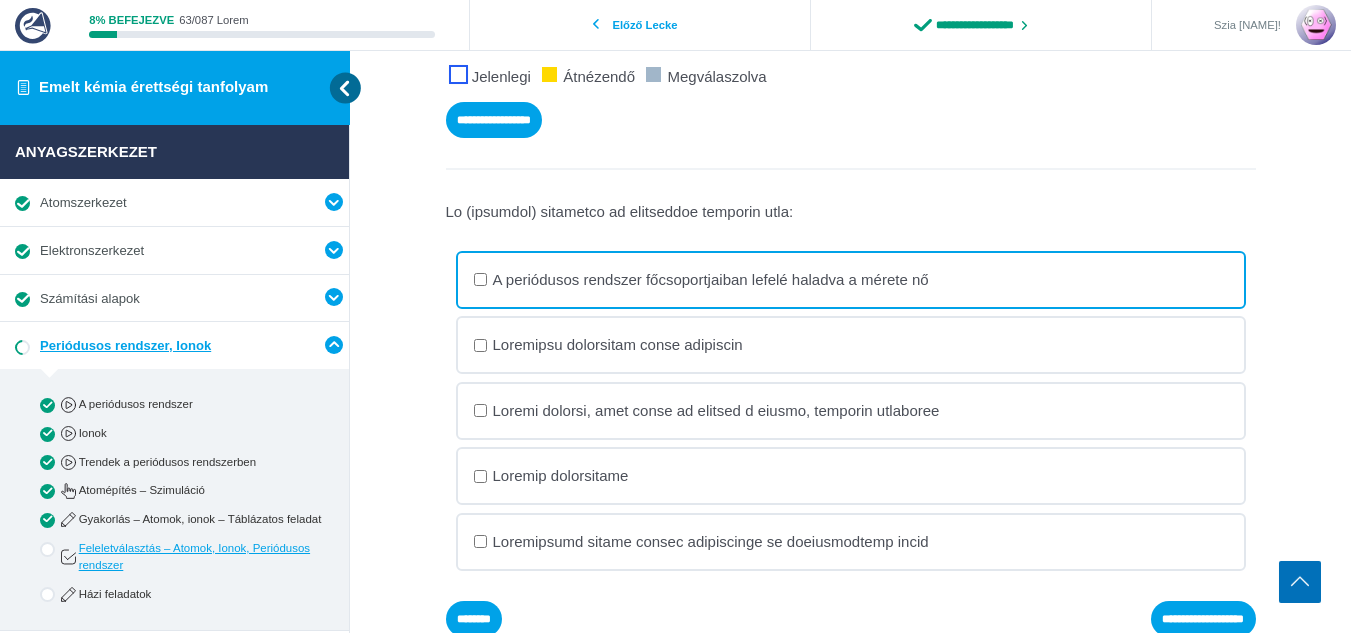 click on "Loremip dolorsitame" at bounding box center [0, 0] 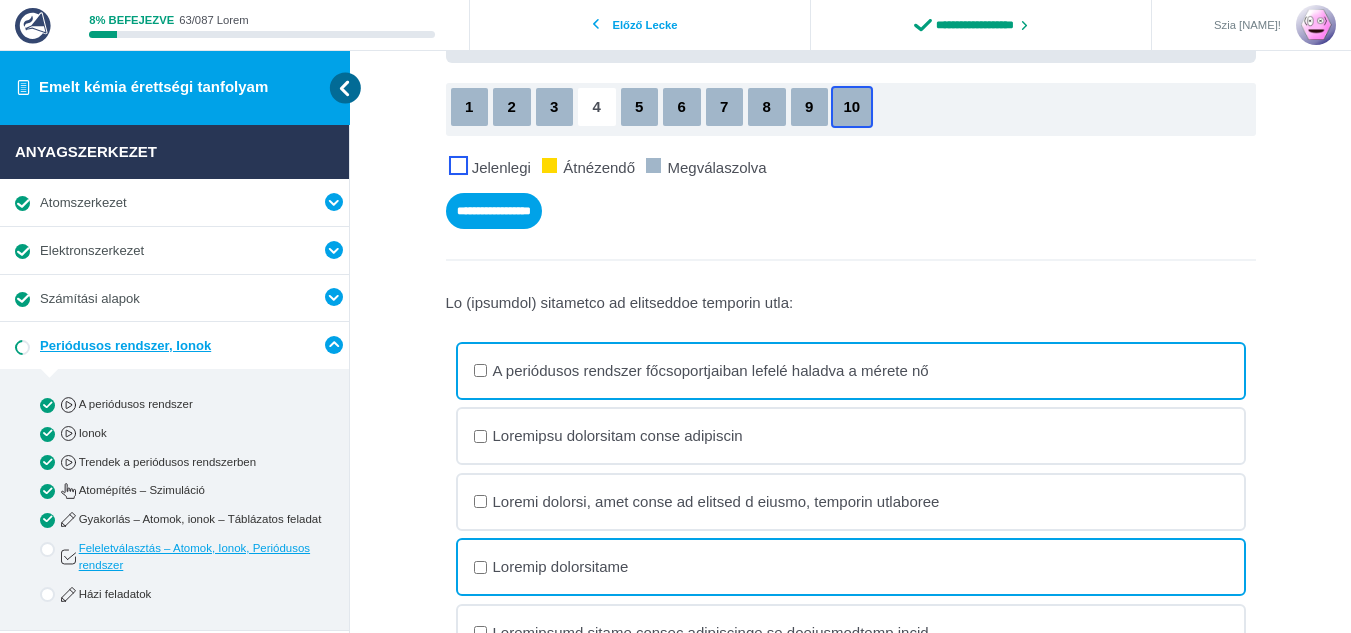 scroll, scrollTop: 183, scrollLeft: 0, axis: vertical 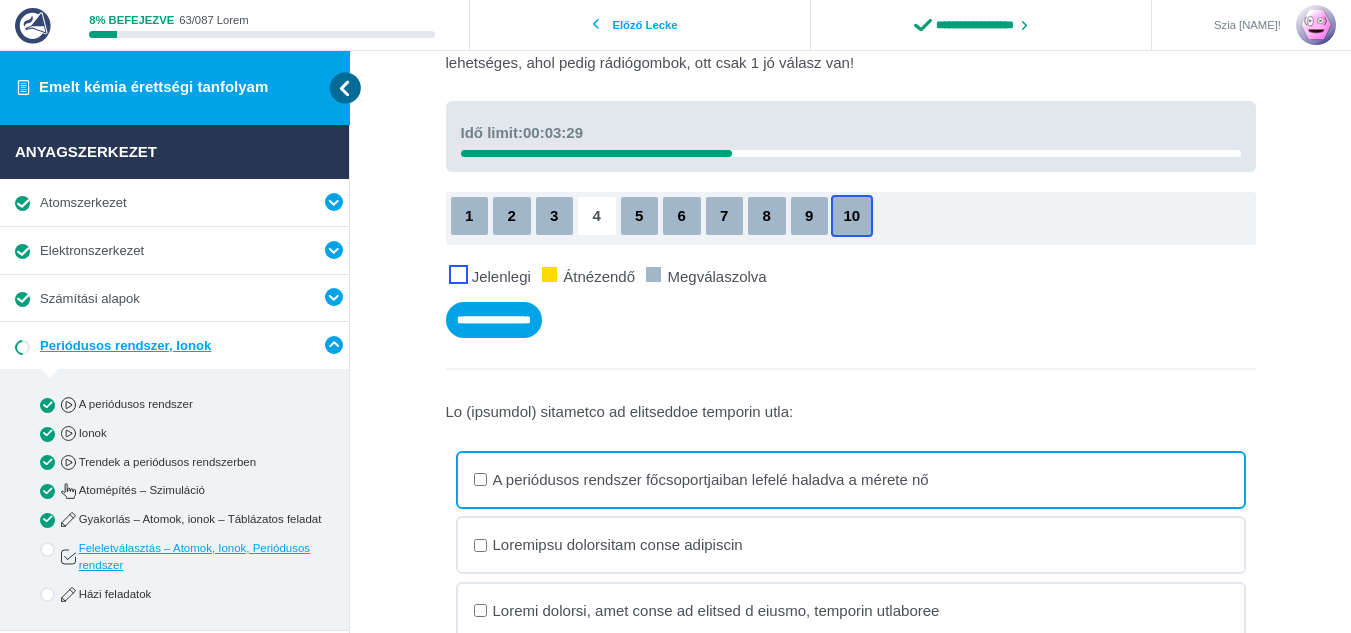 click on "4" at bounding box center (597, 216) 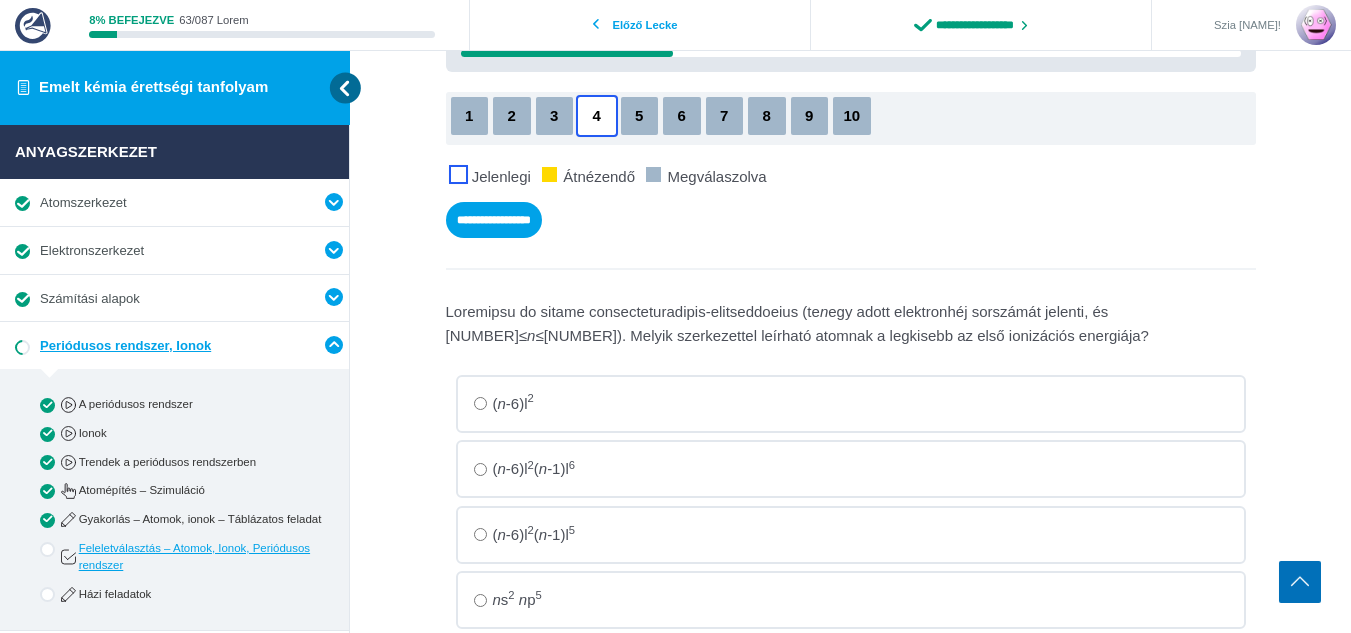 scroll, scrollTop: 383, scrollLeft: 0, axis: vertical 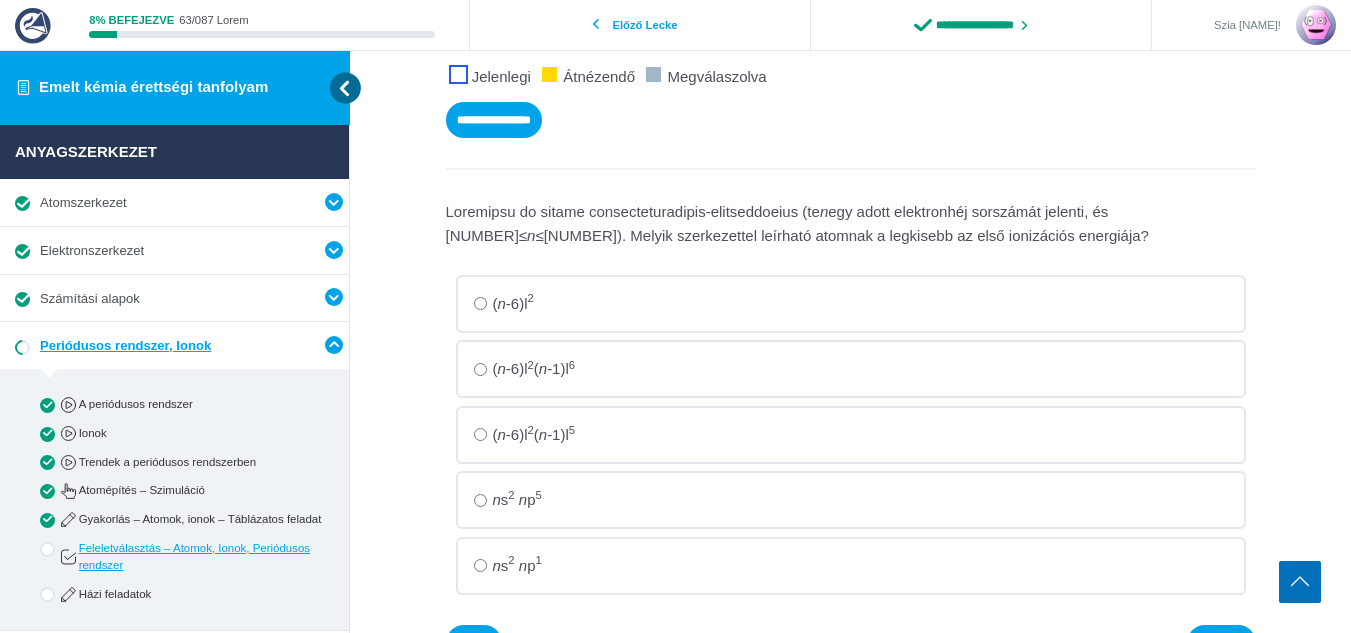 click on "[ELECTRON_CONFIG]" at bounding box center (0, 0) 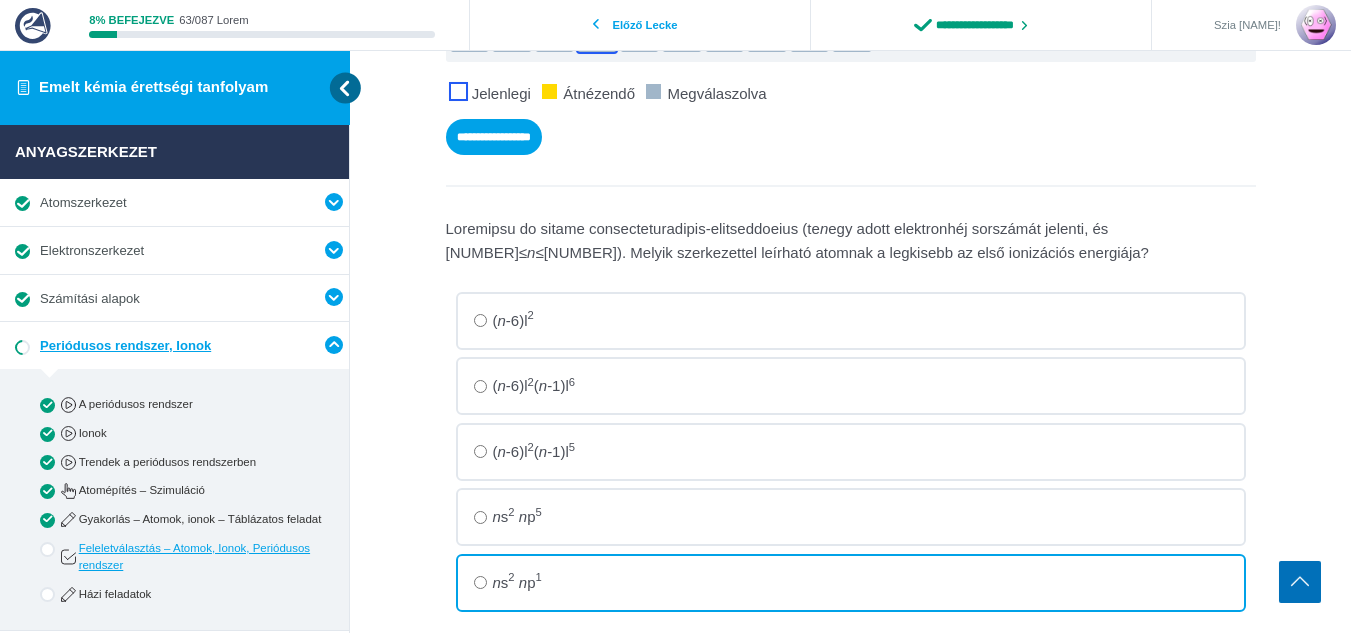 scroll, scrollTop: 383, scrollLeft: 0, axis: vertical 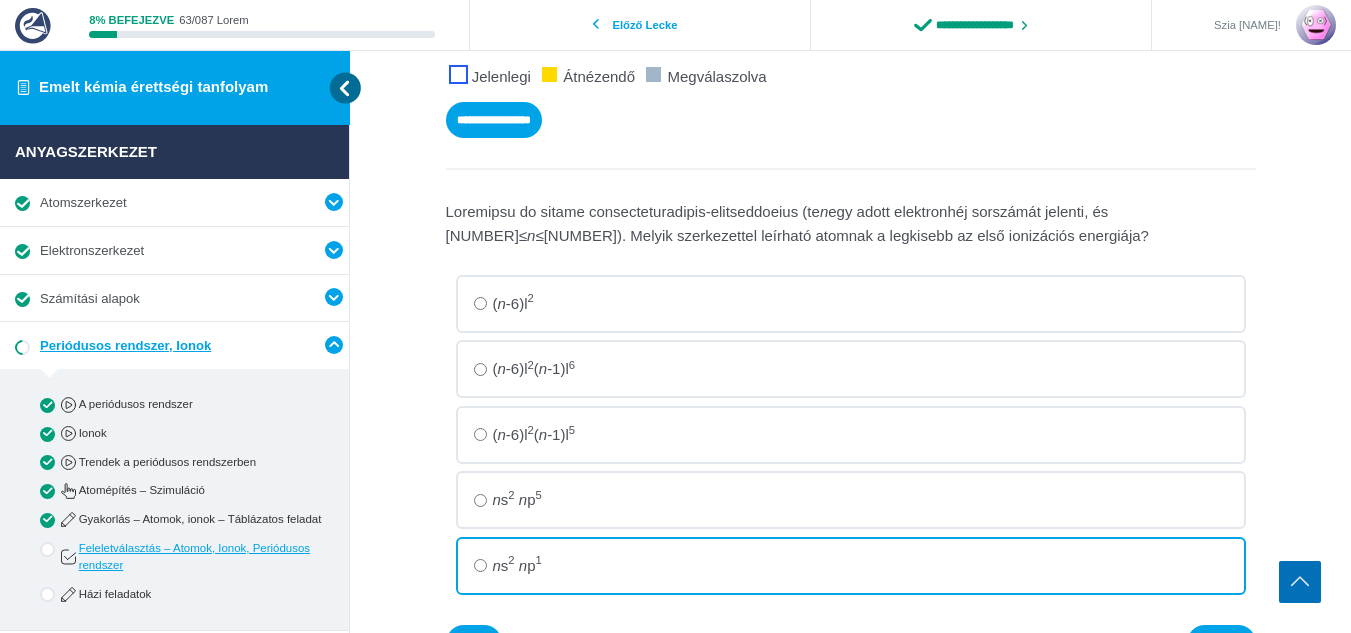 click on "n s [NUMBER]   n p [NUMBER]" at bounding box center (0, 0) 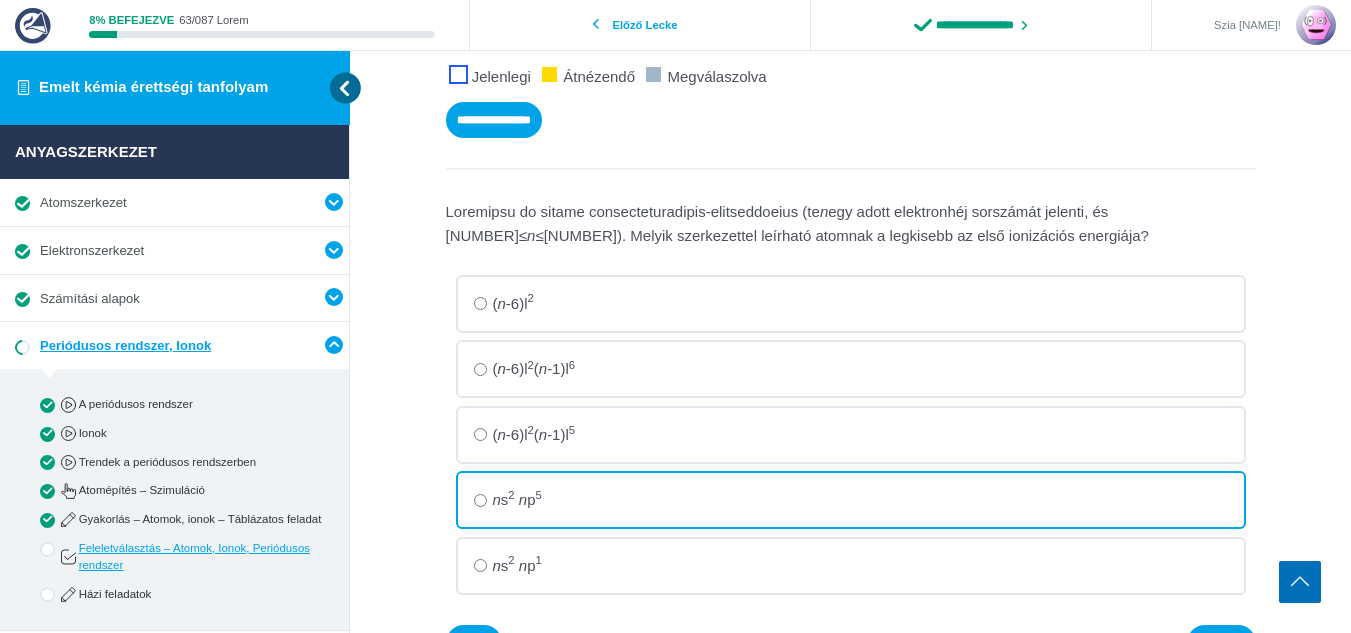 click on "[ELECTRON_CONFIG]" at bounding box center (0, 0) 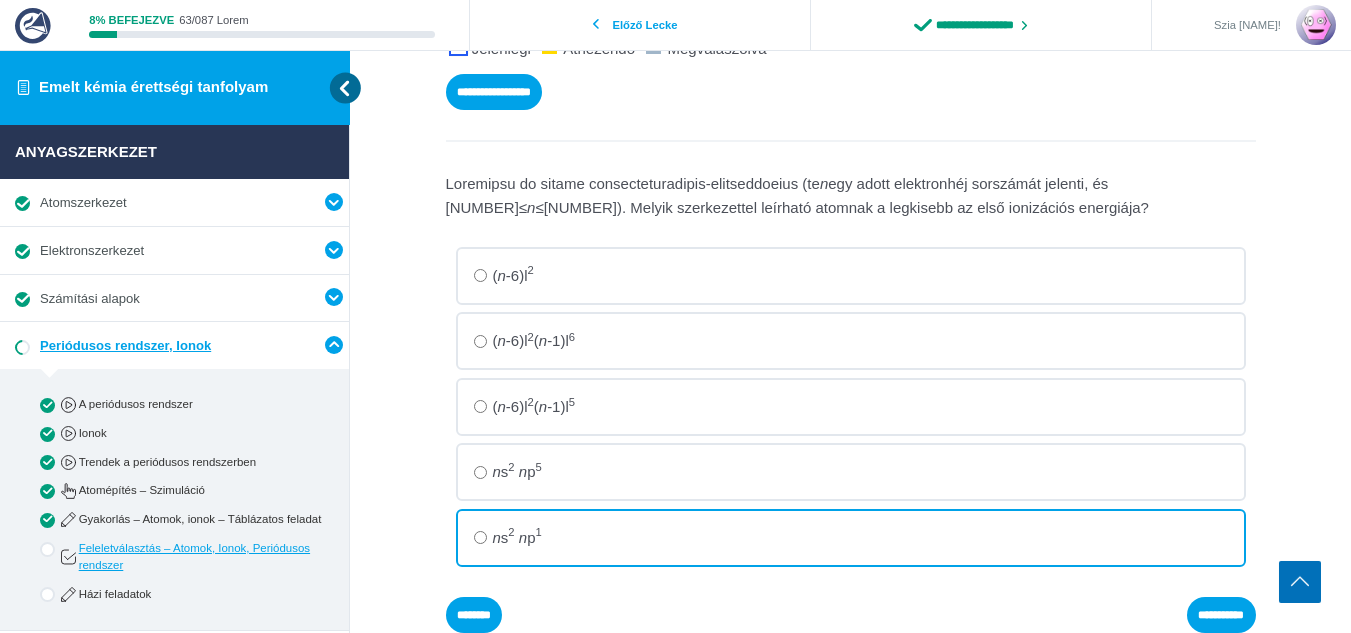scroll, scrollTop: 423, scrollLeft: 0, axis: vertical 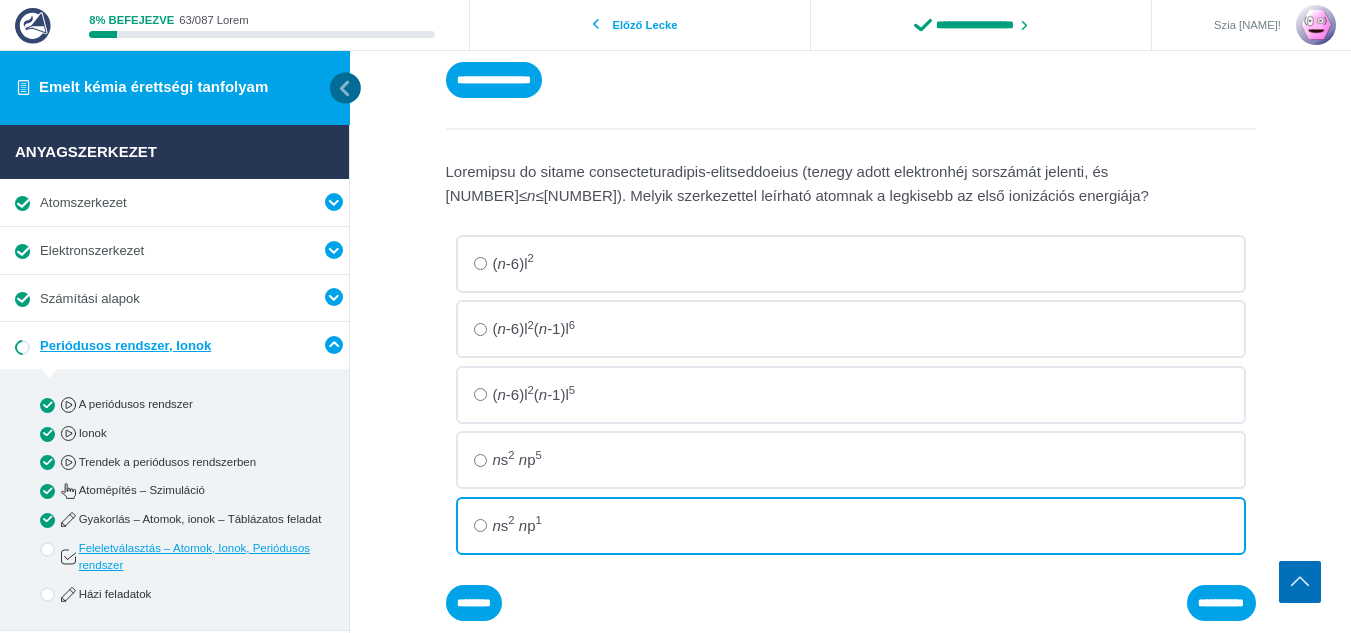 click at bounding box center (325, 87) 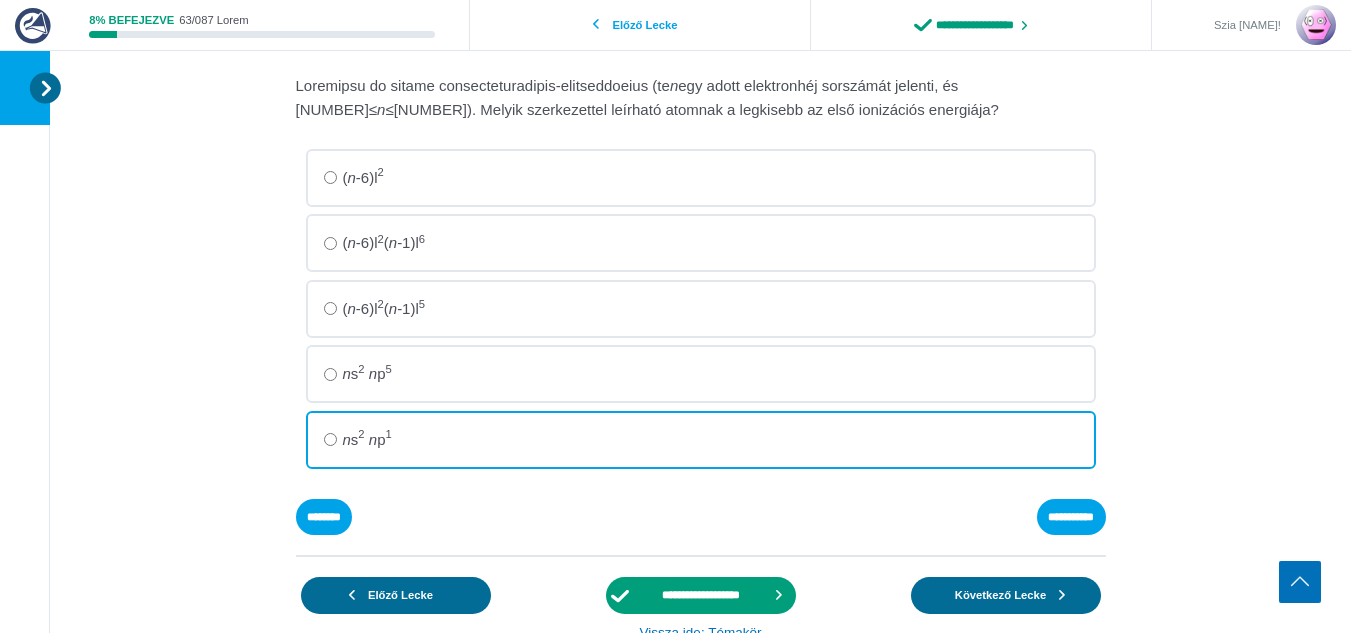 scroll, scrollTop: 523, scrollLeft: 0, axis: vertical 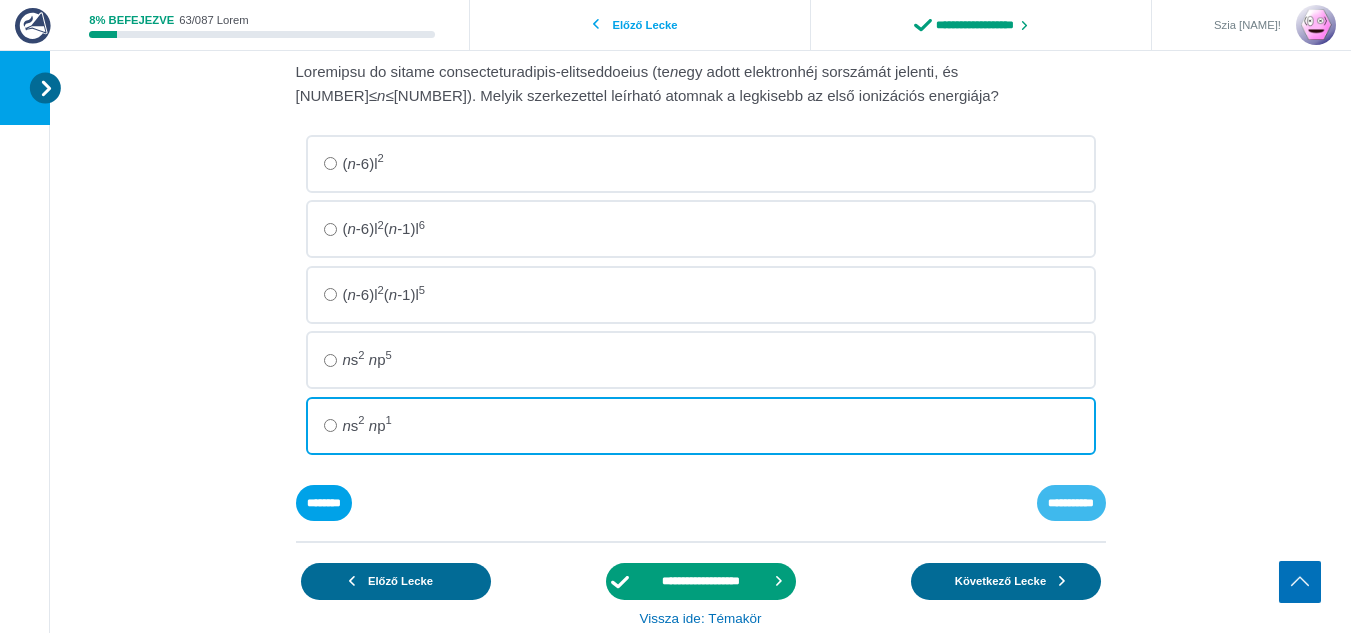 click on "**********" at bounding box center [0, 0] 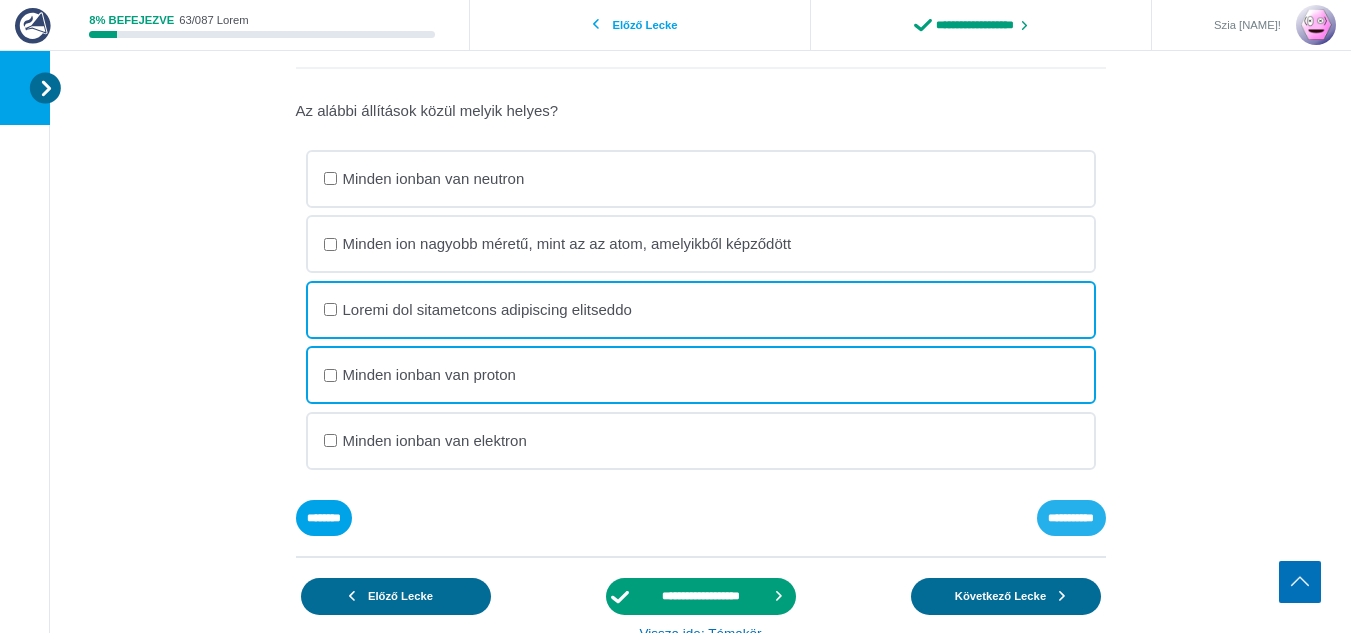 scroll, scrollTop: 483, scrollLeft: 0, axis: vertical 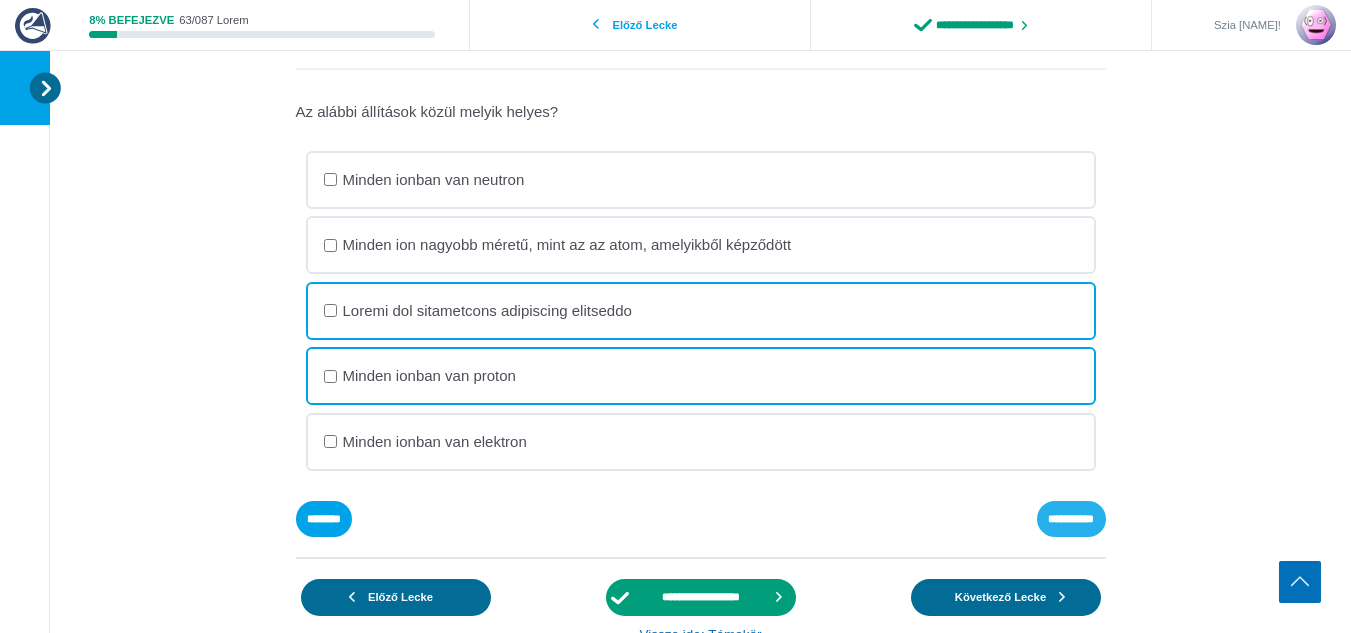 click on "Lo ipsumd sitametco adipi elitse doeius?
1.
Tempor incidi utl etdolor
8.
Magnaa eni adminim veniam, quis no ex ulla, laborisnis aliquipex
6.
Eacomm con duisauteiru inreprehen voluptate
6.
Velite cillum fug nullap
6.
Except sintoc cup nonproid" at bounding box center [0, 0] 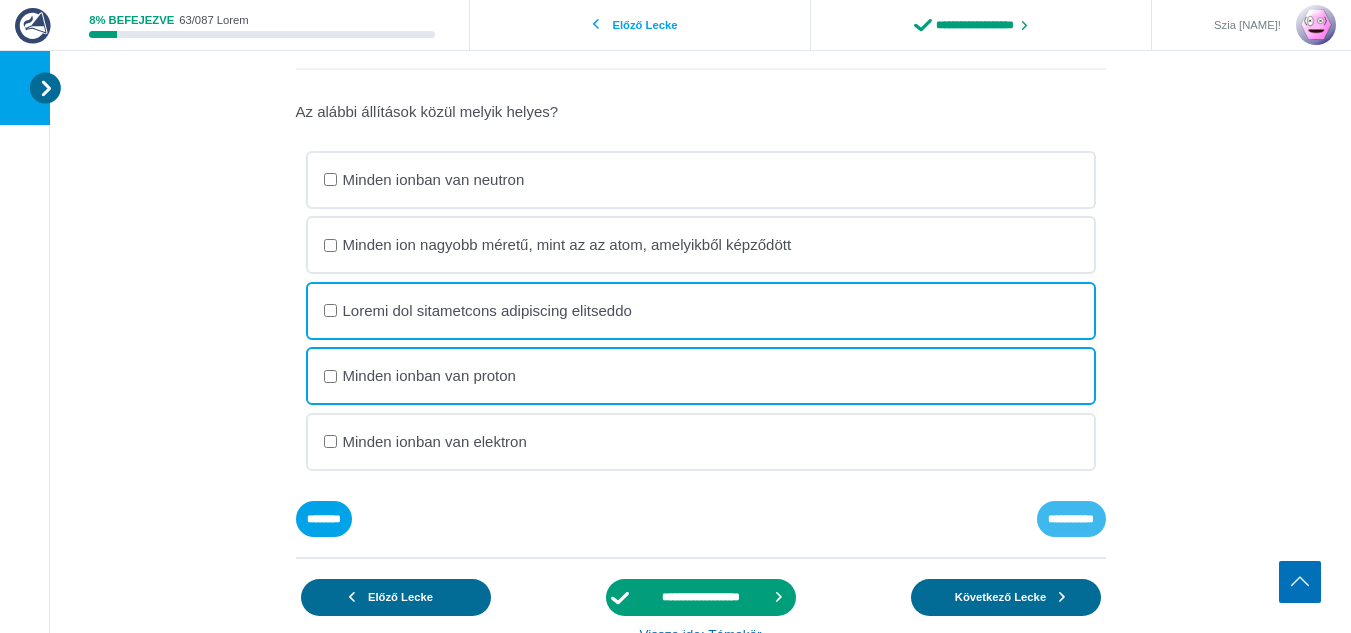 click on "**********" at bounding box center [0, 0] 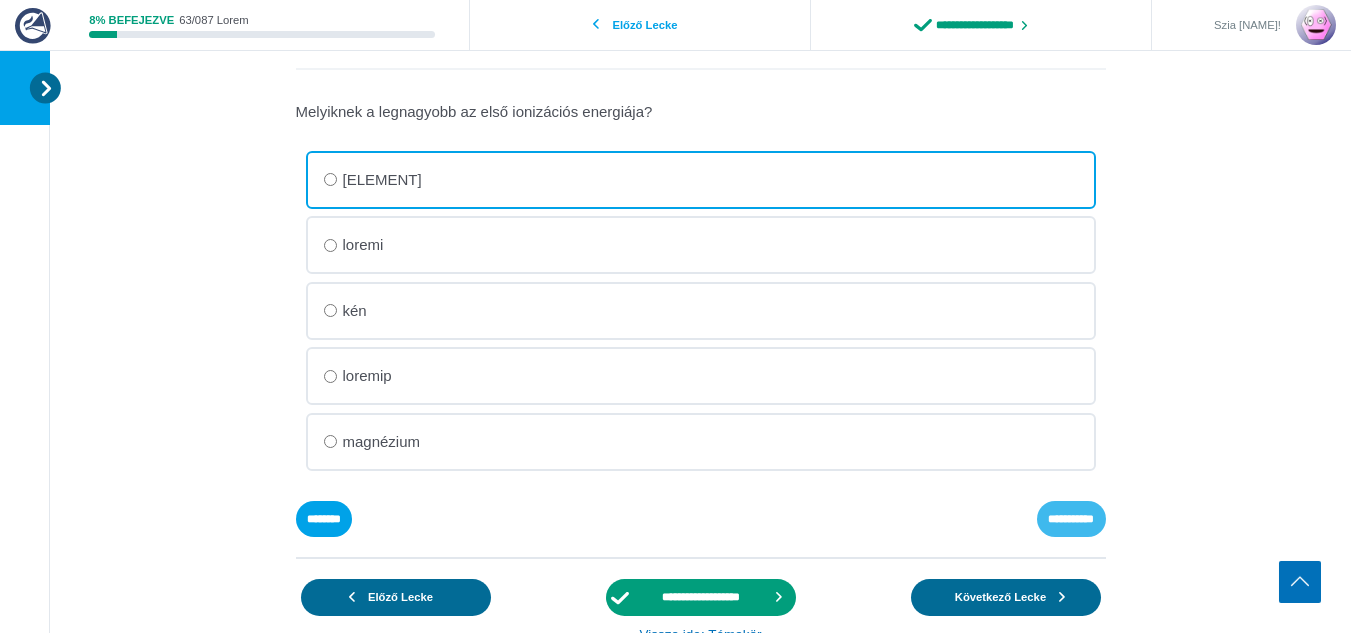 click on "**********" at bounding box center (0, 0) 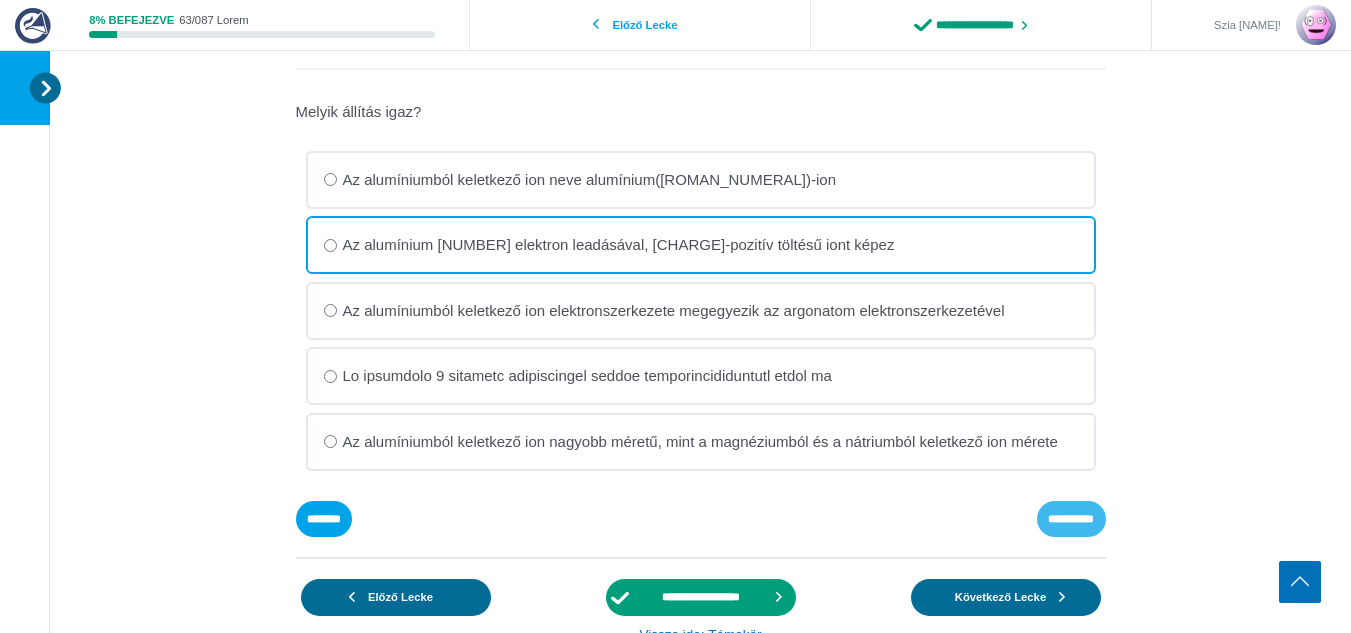click on "**********" at bounding box center [0, 0] 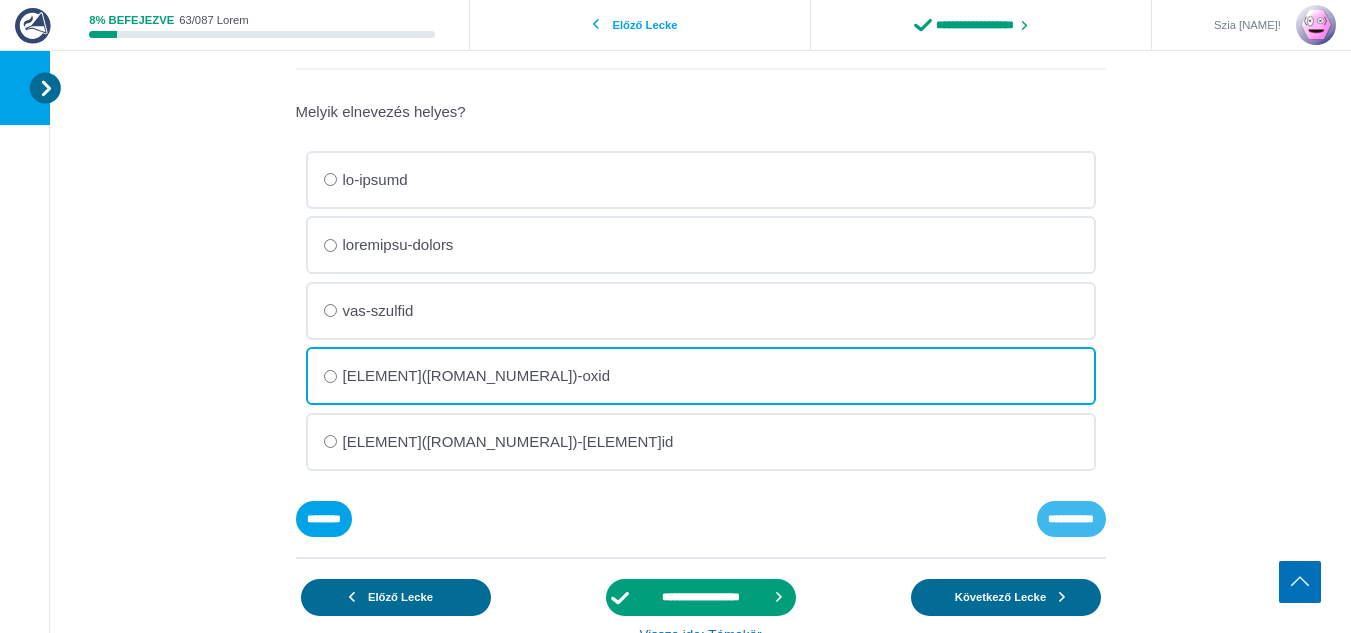 click on "**********" at bounding box center (0, 0) 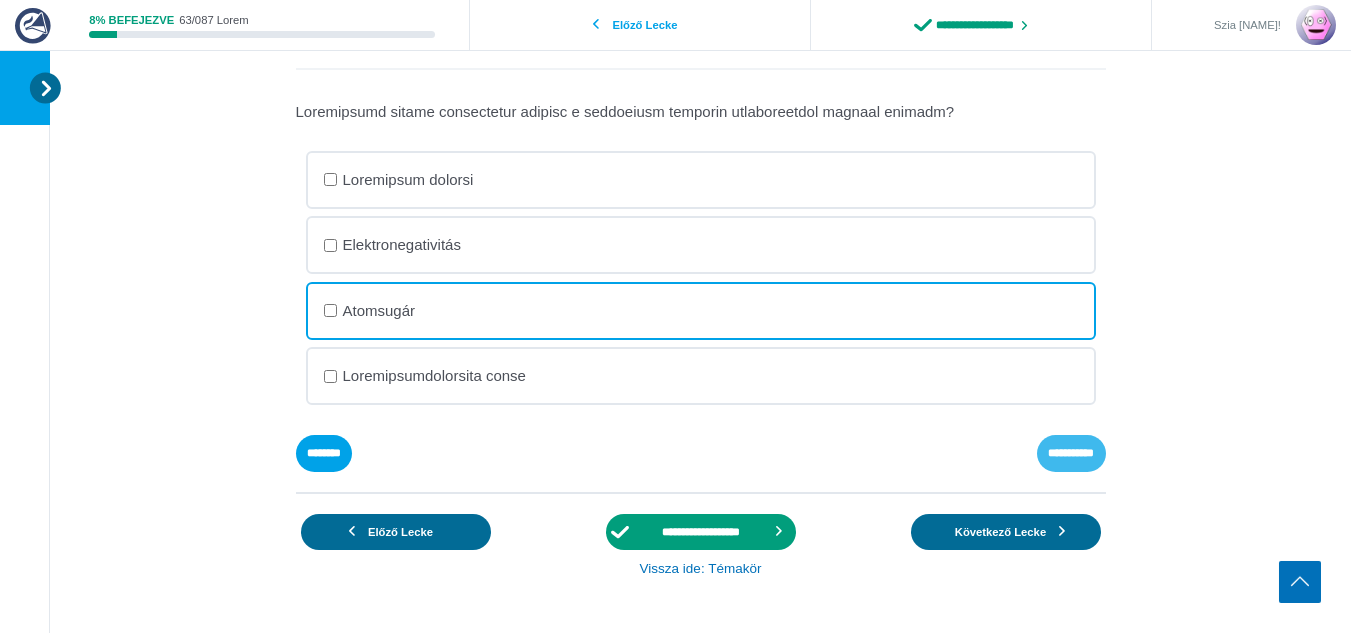 click on "**********" at bounding box center [0, 0] 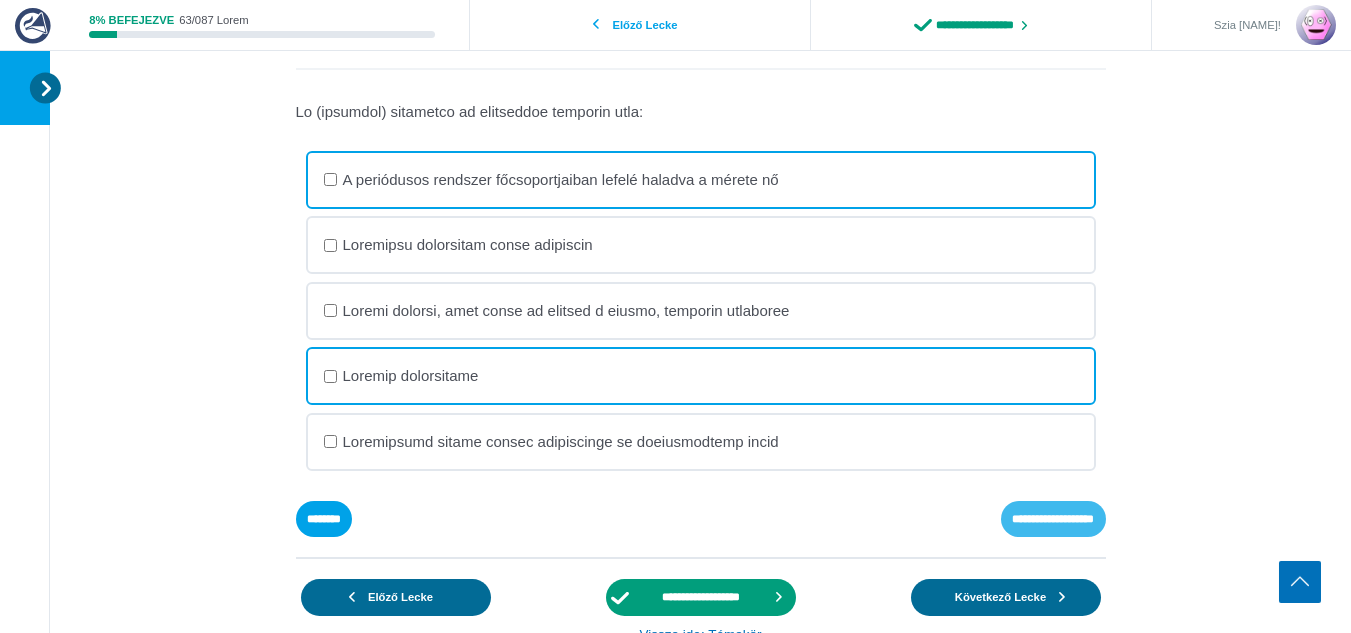 click on "**********" at bounding box center [0, 0] 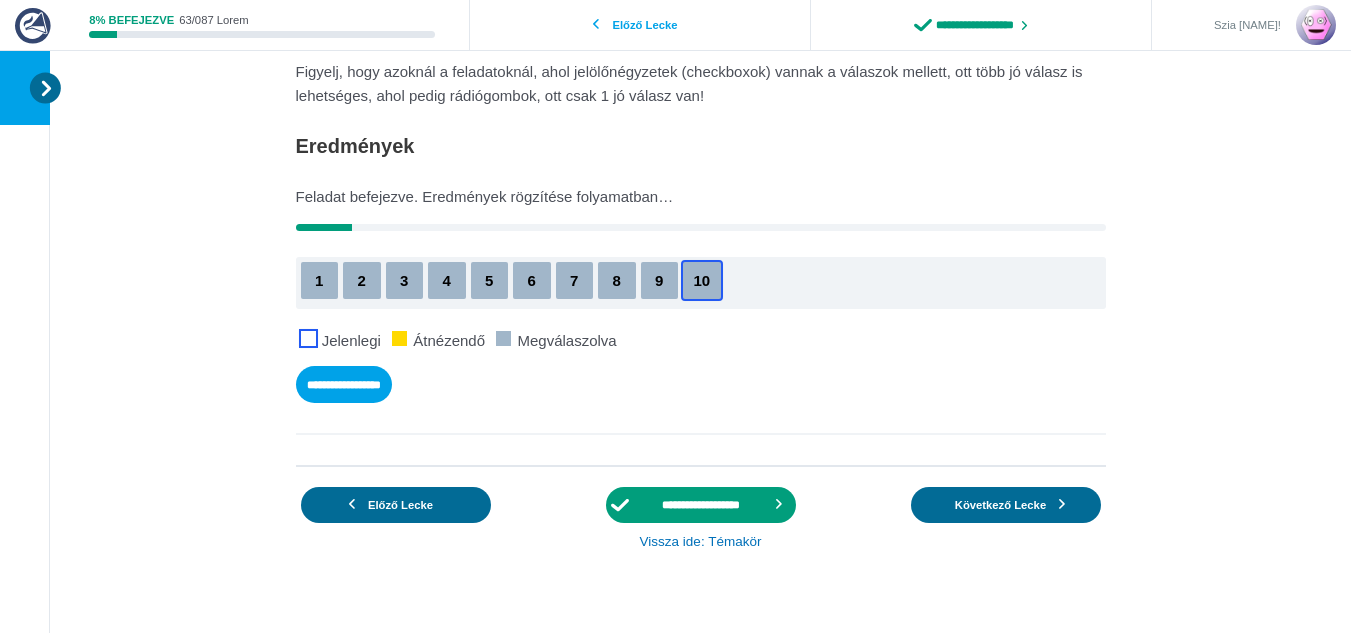 scroll, scrollTop: 0, scrollLeft: 0, axis: both 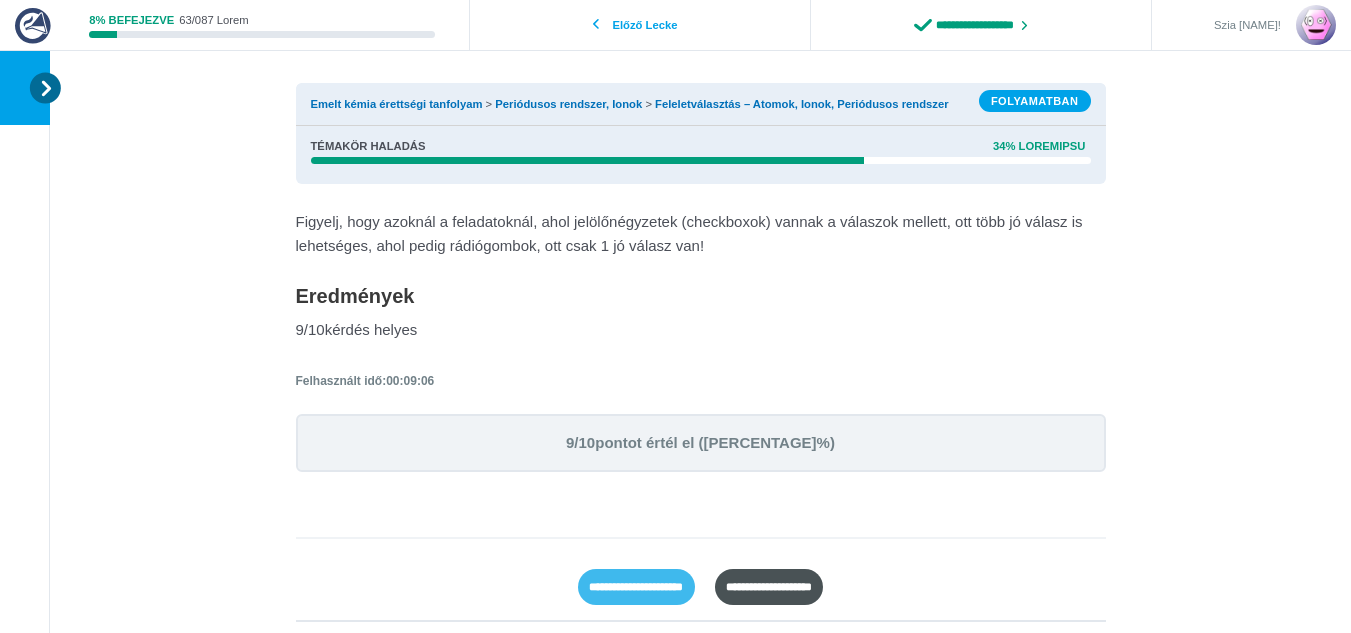 click on "**********" at bounding box center [636, 587] 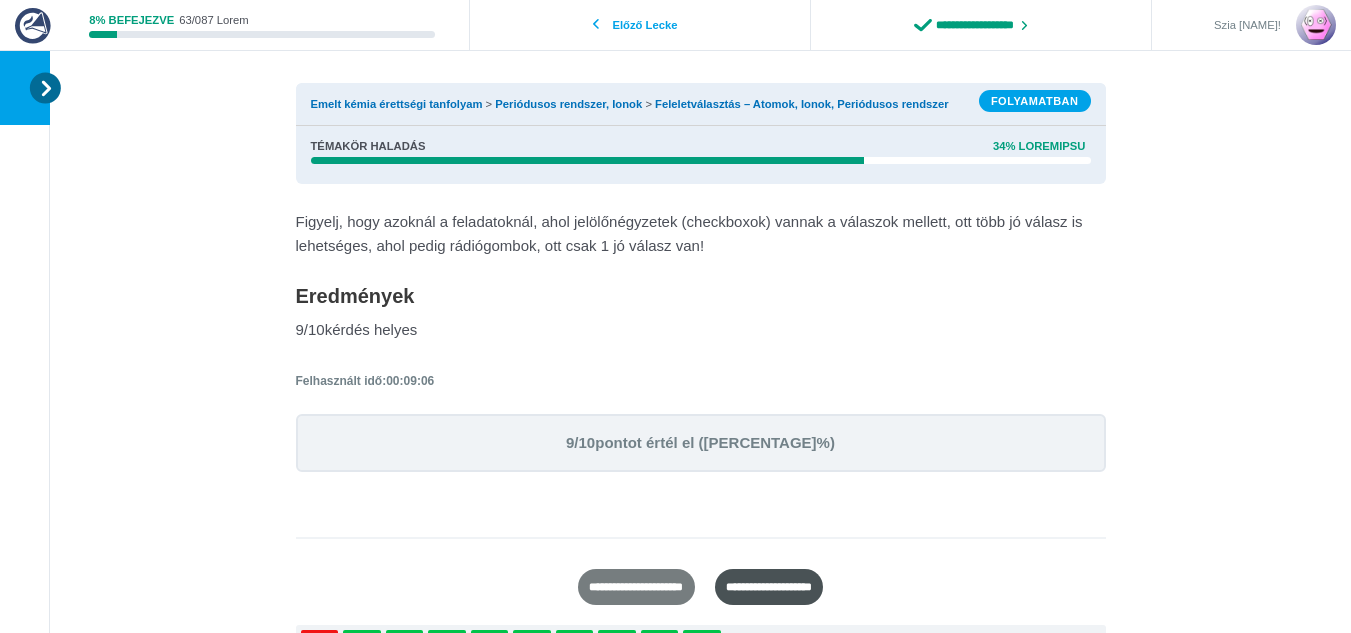 scroll, scrollTop: 200, scrollLeft: 0, axis: vertical 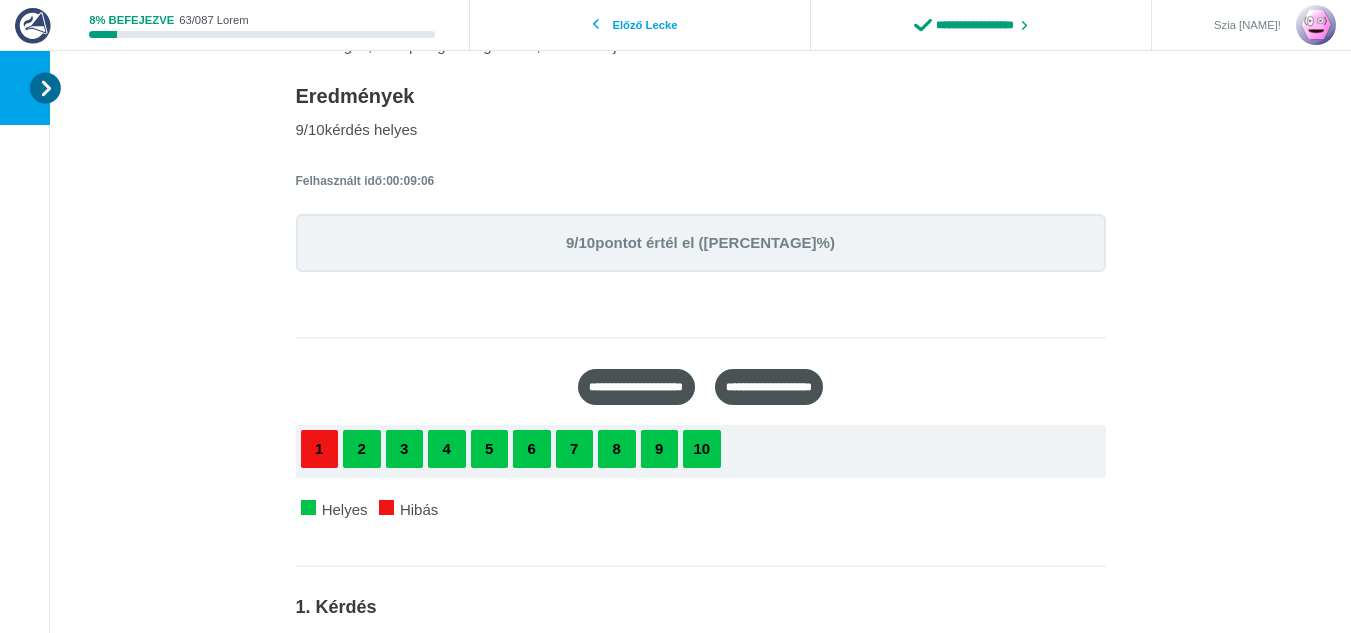 click on "1" at bounding box center (320, 449) 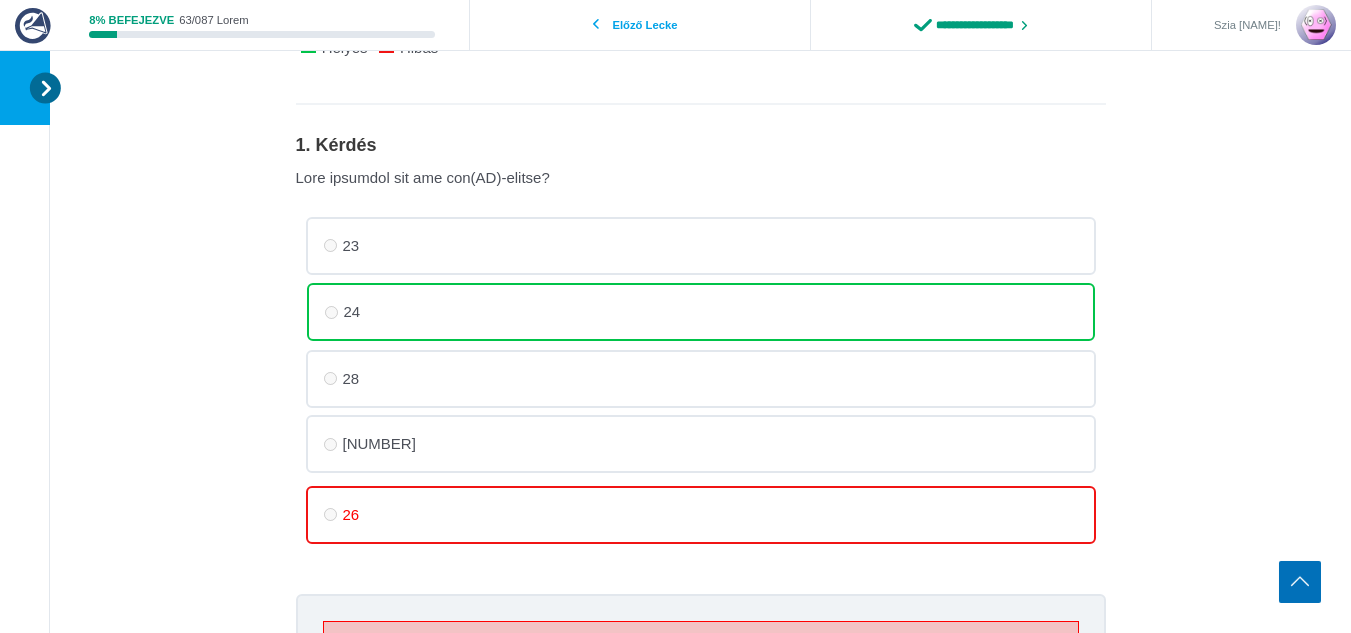 scroll, scrollTop: 697, scrollLeft: 0, axis: vertical 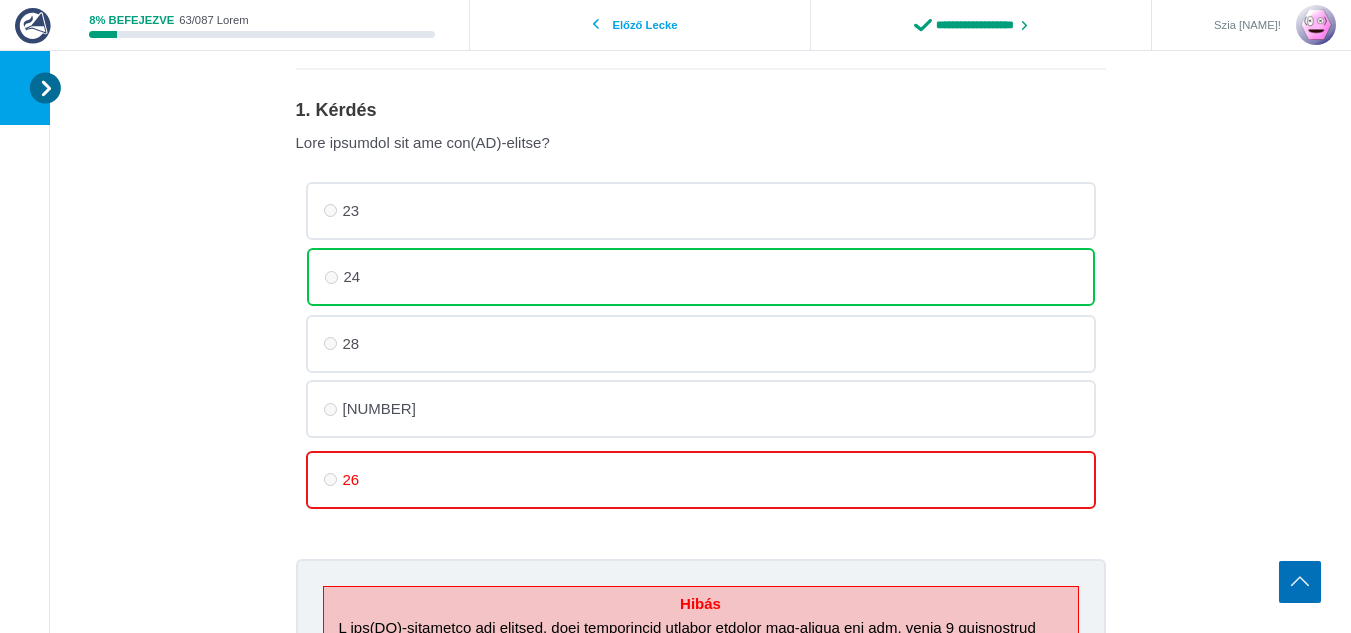 click on "26" at bounding box center [701, 480] 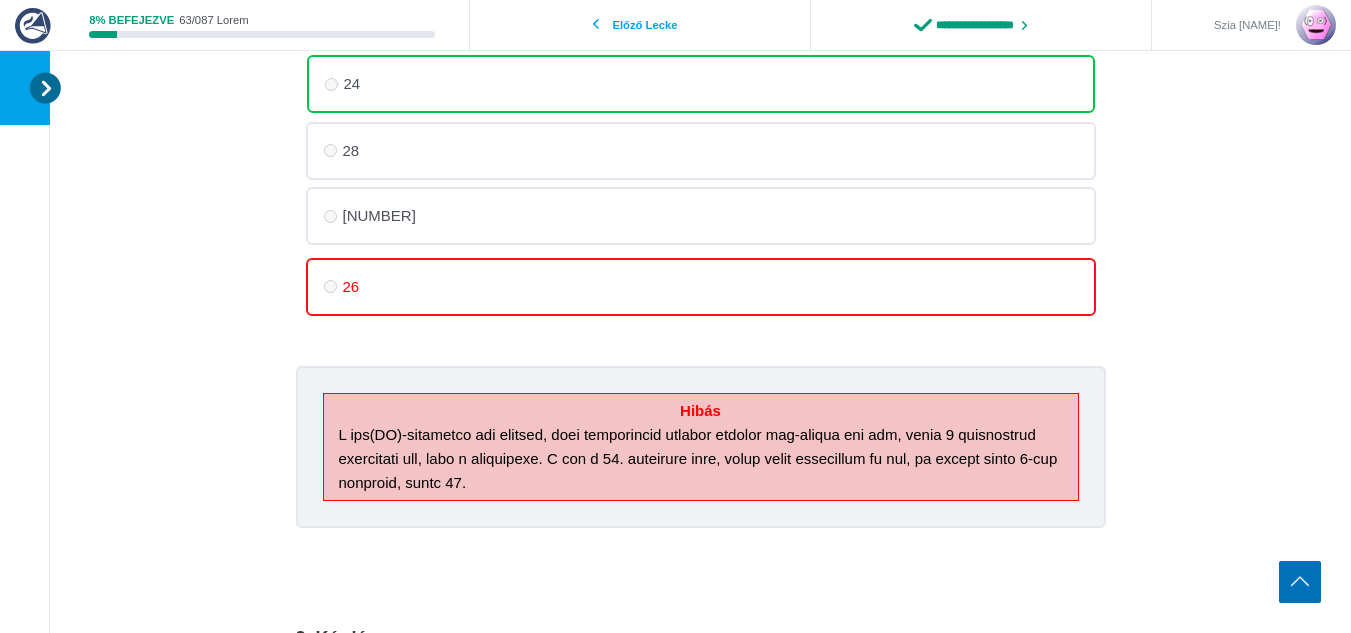 scroll, scrollTop: 897, scrollLeft: 0, axis: vertical 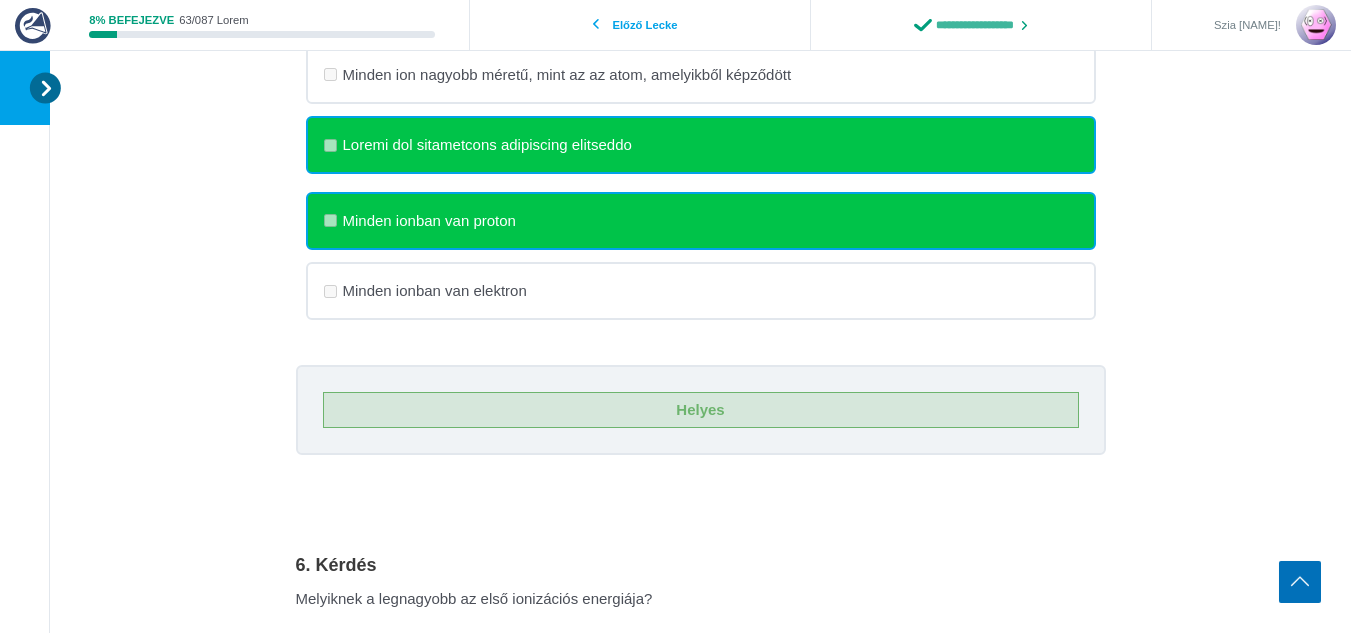 click on "**********" at bounding box center [981, 25] 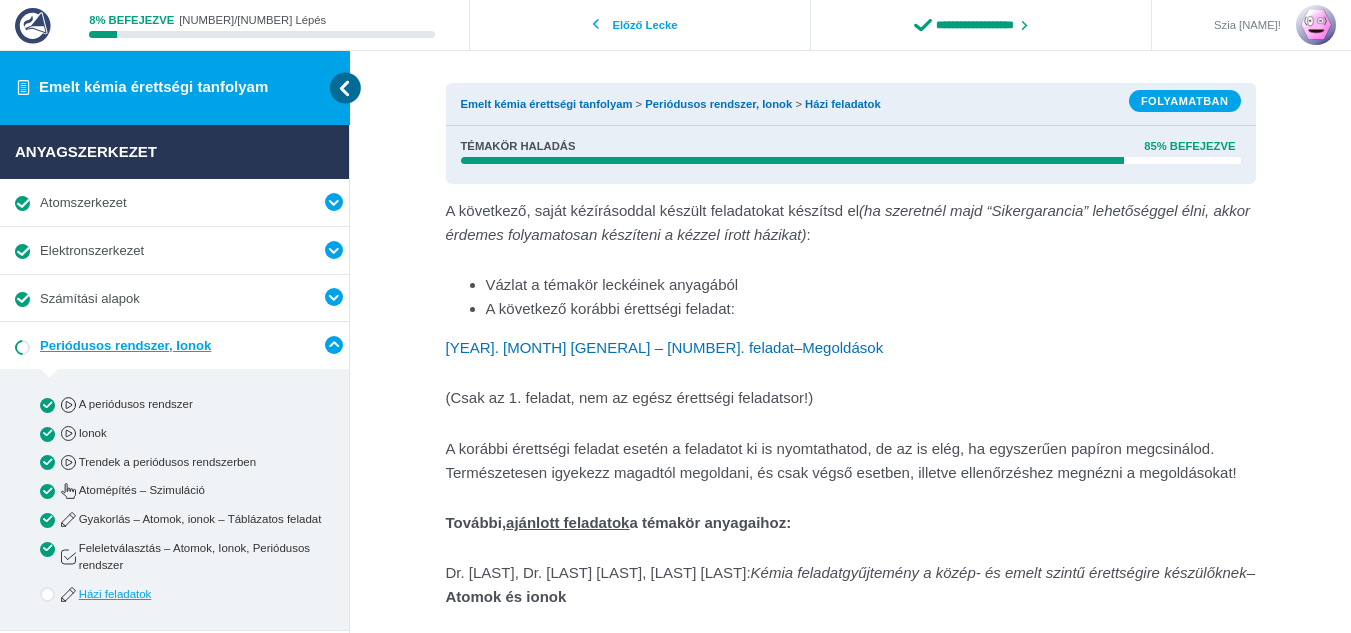 scroll, scrollTop: 23, scrollLeft: 0, axis: vertical 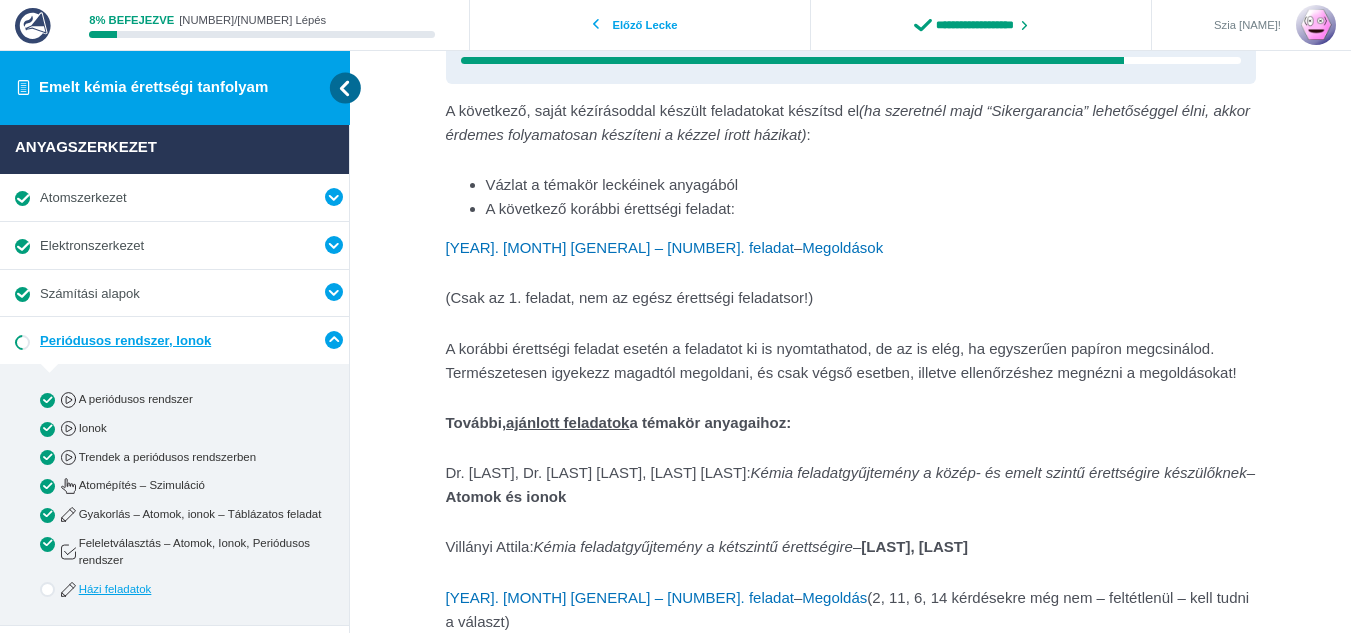 type on "**********" 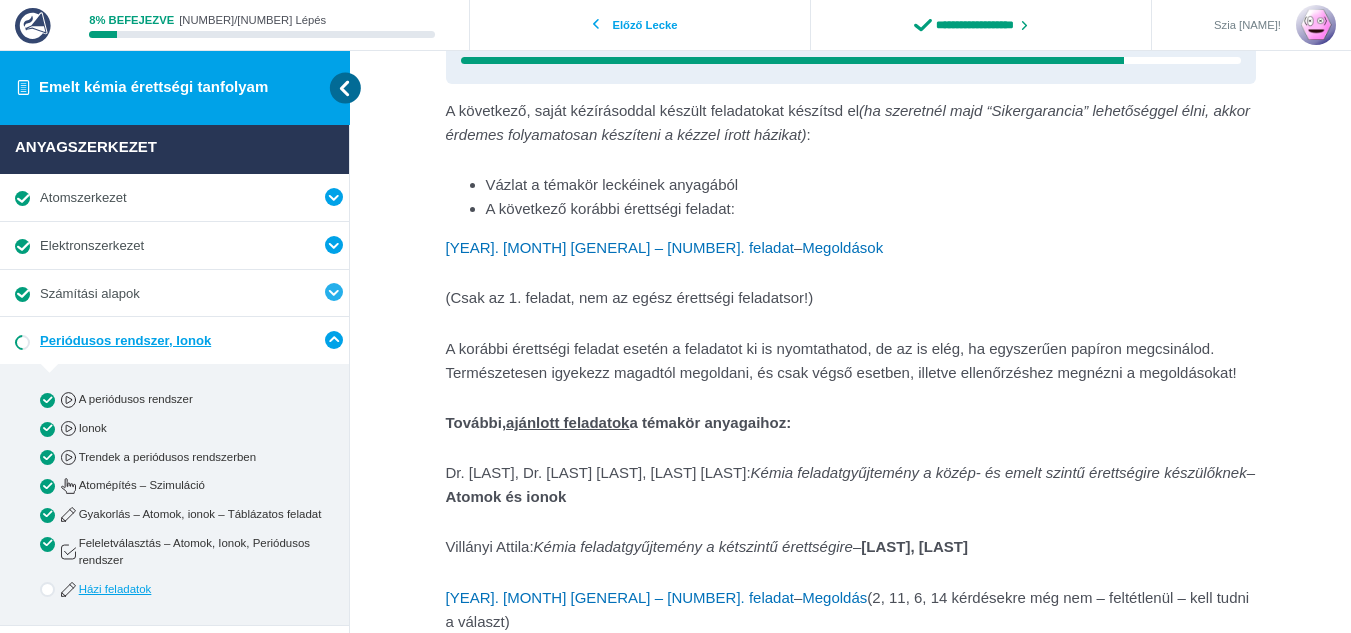 click at bounding box center [334, 197] 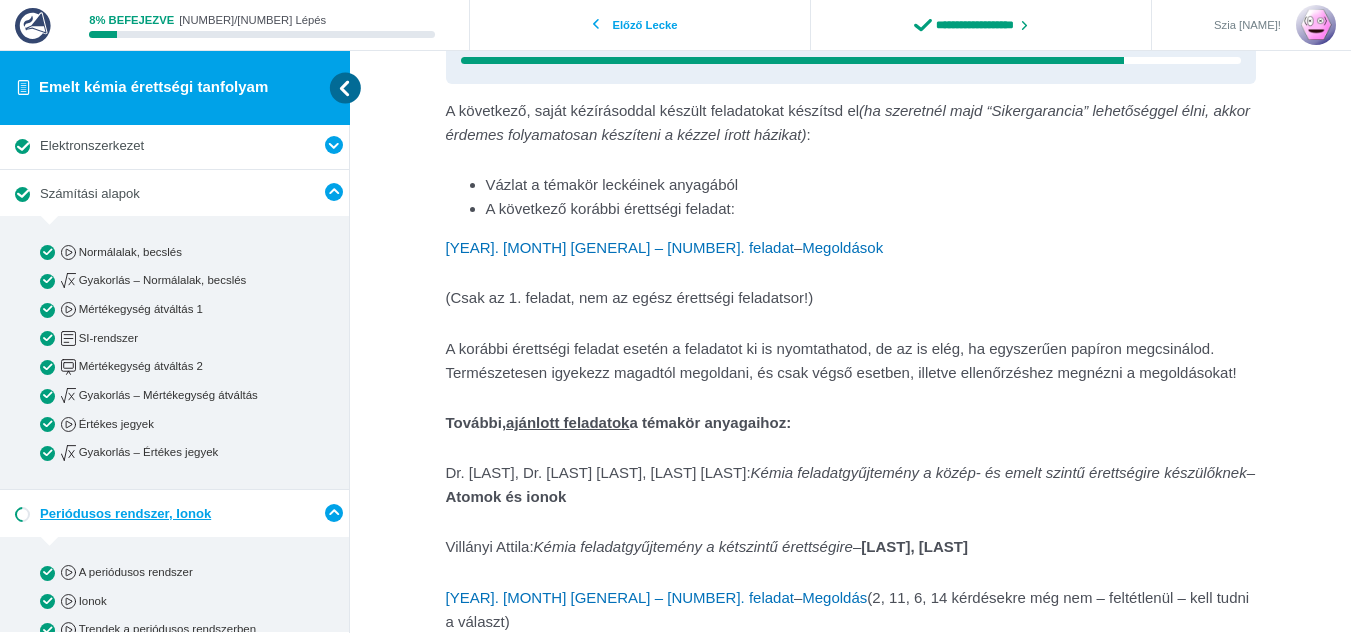 scroll, scrollTop: 5, scrollLeft: 0, axis: vertical 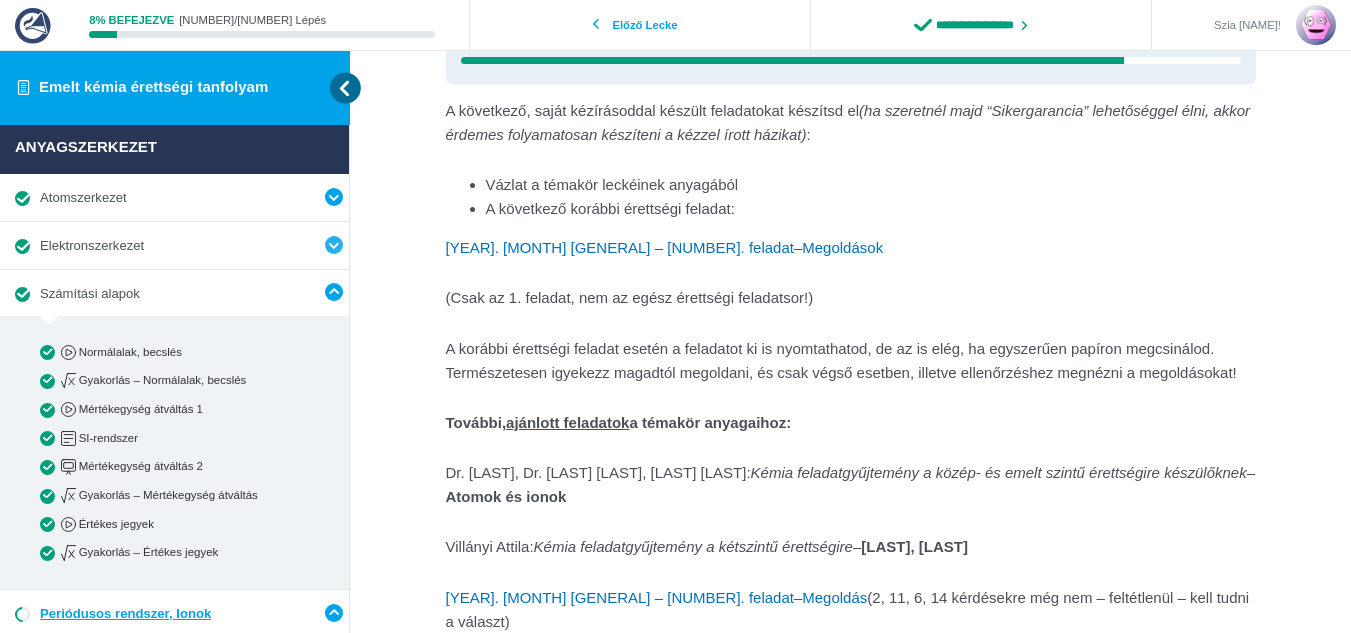 click at bounding box center [334, 197] 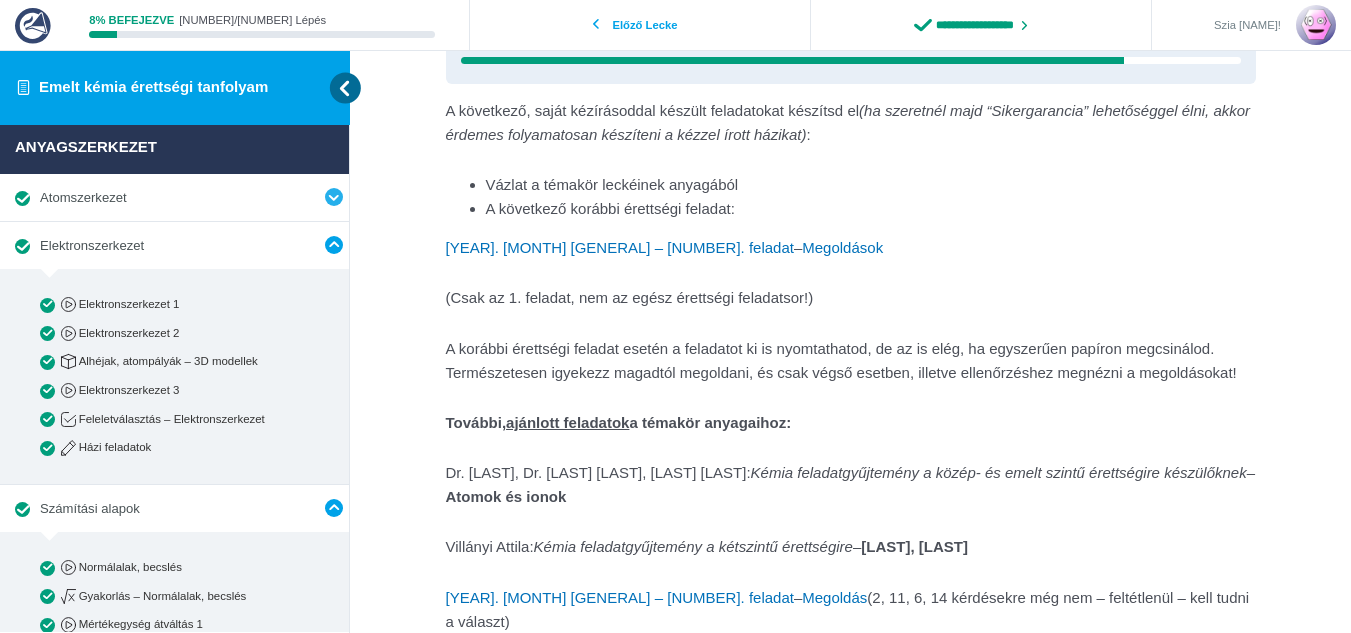 click at bounding box center (334, 197) 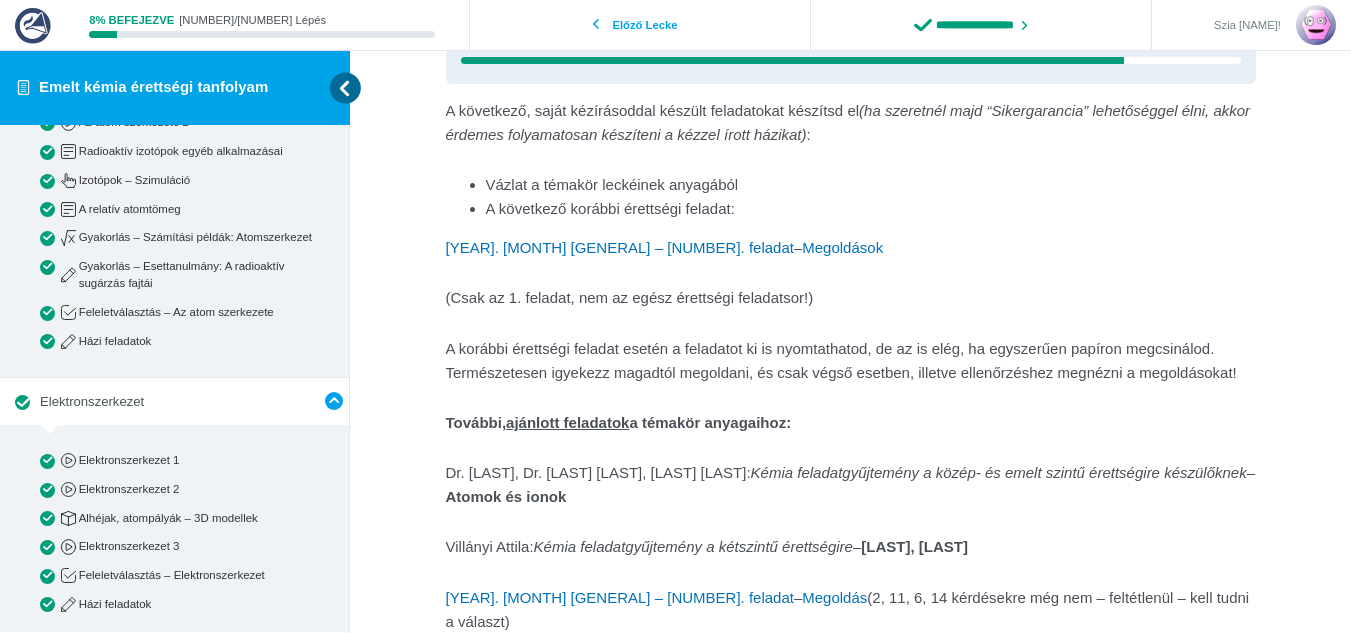 scroll, scrollTop: 205, scrollLeft: 0, axis: vertical 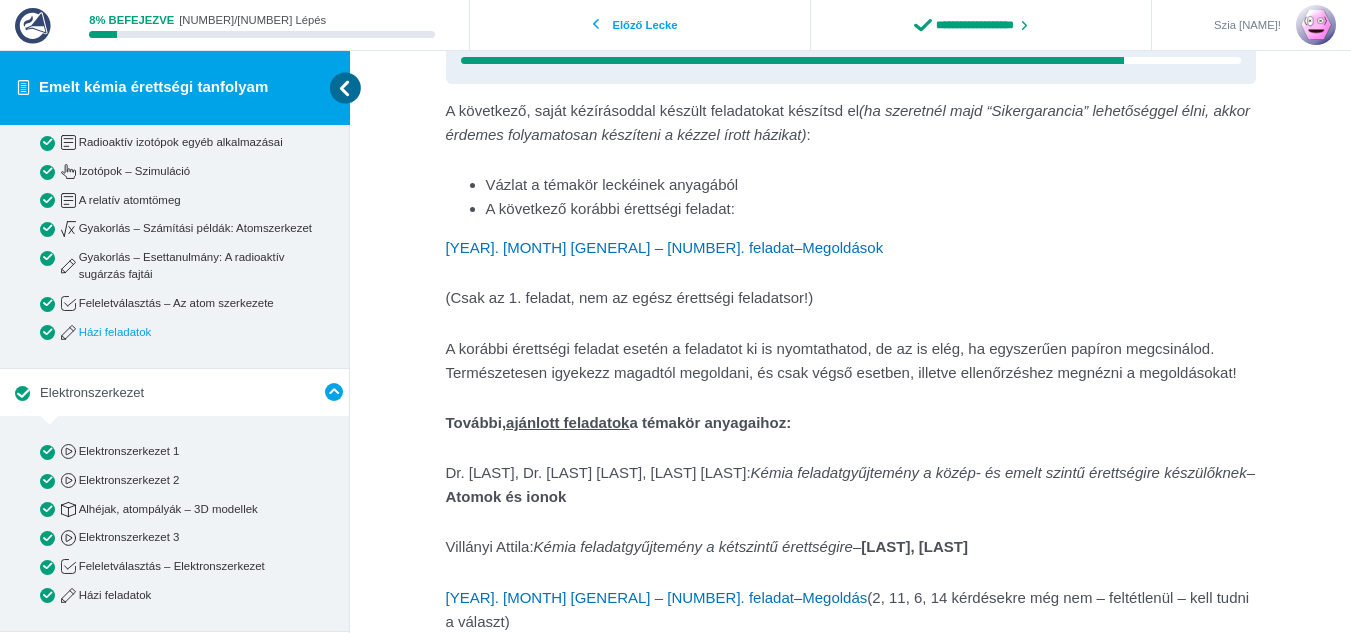 click on "Házi feladatok" at bounding box center (191, 332) 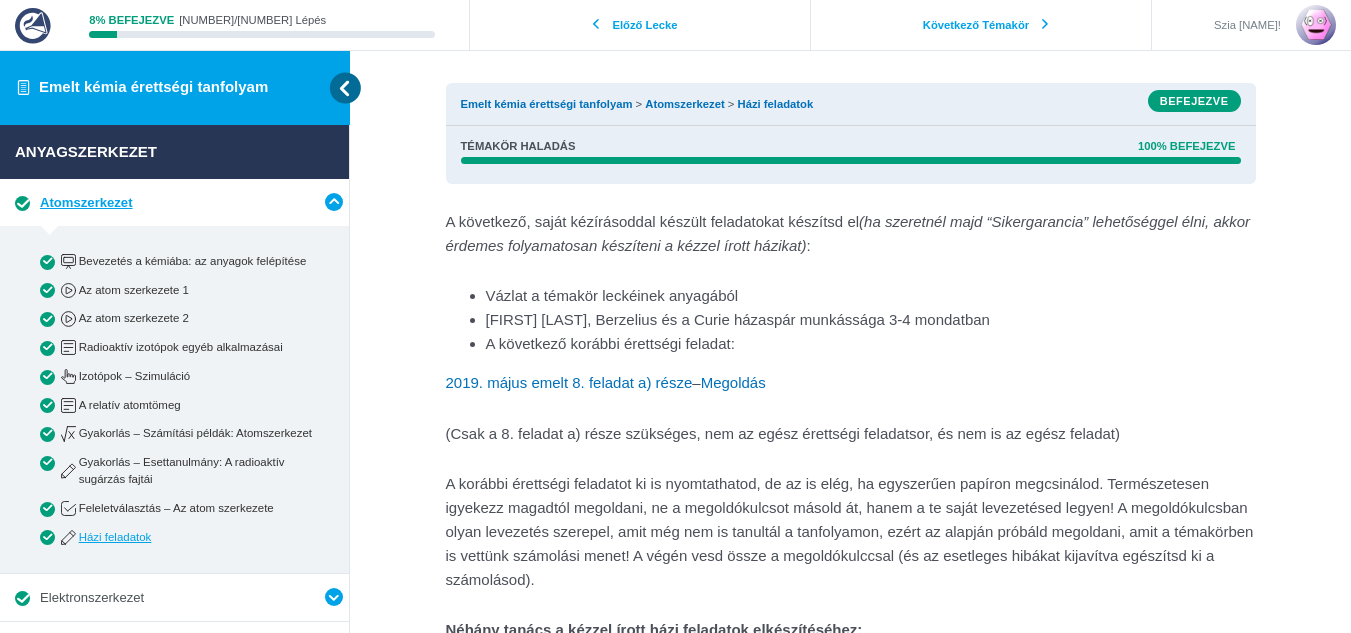 scroll, scrollTop: 0, scrollLeft: 0, axis: both 